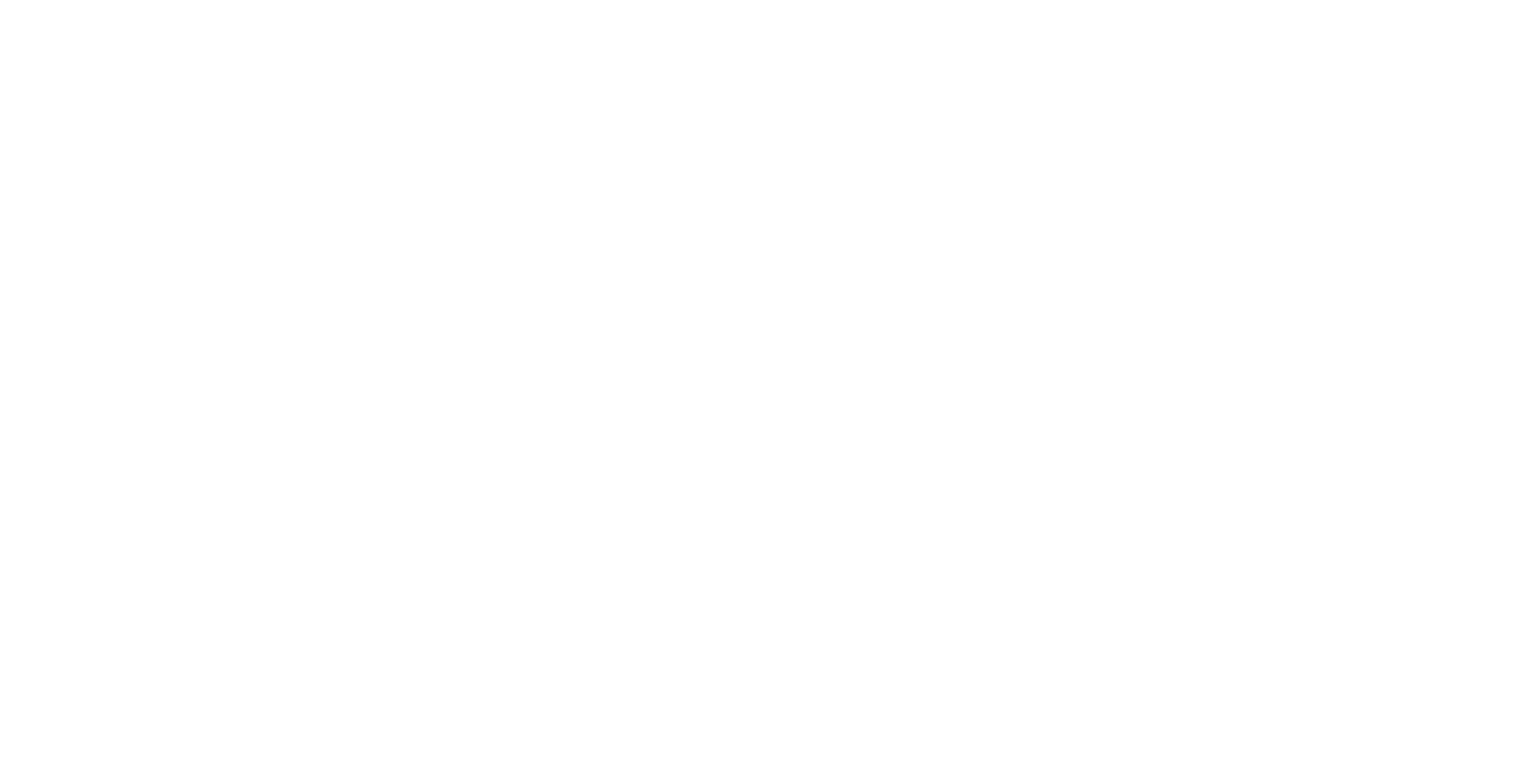 scroll, scrollTop: 0, scrollLeft: 0, axis: both 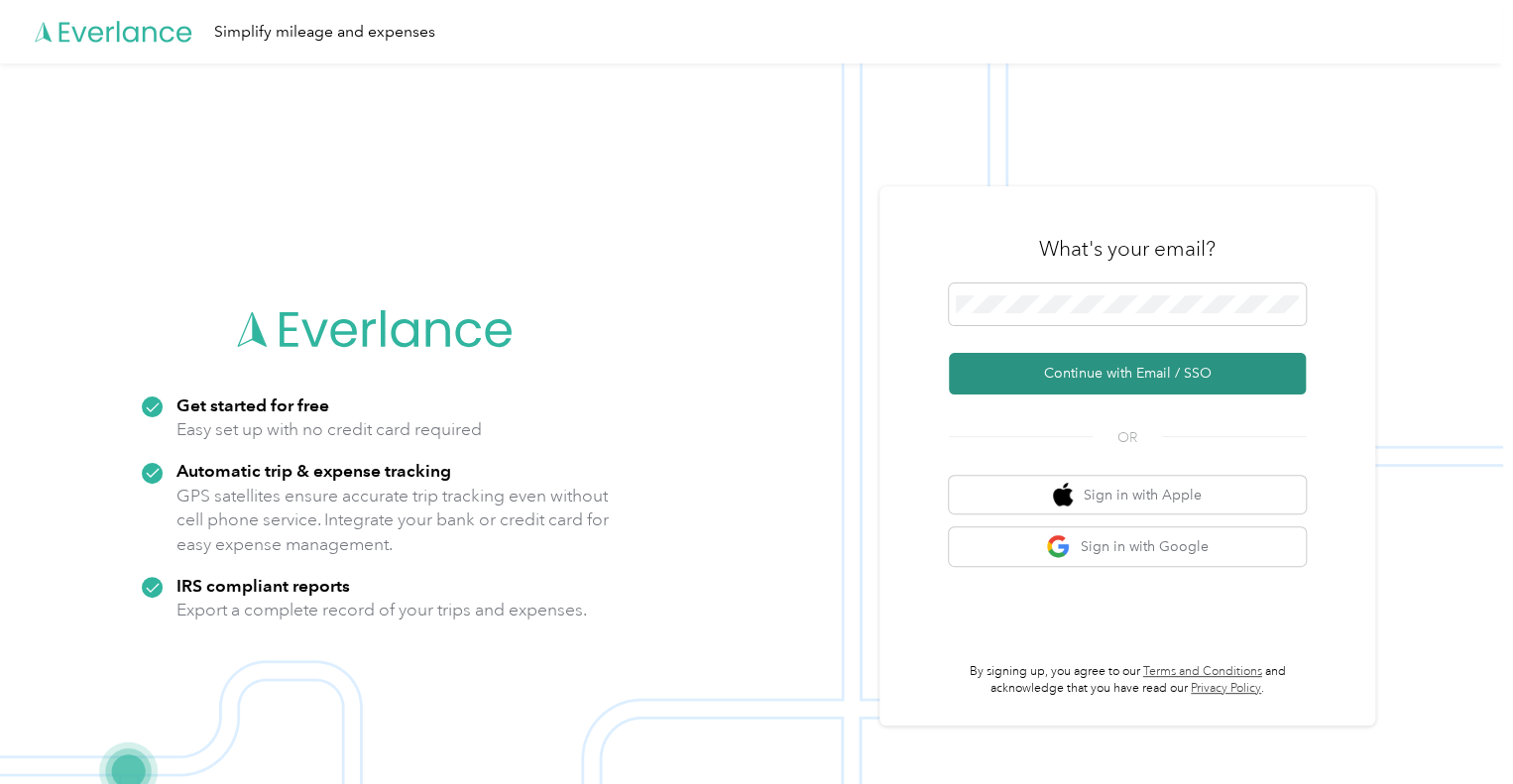 click on "Continue with Email / SSO" at bounding box center [1127, 374] 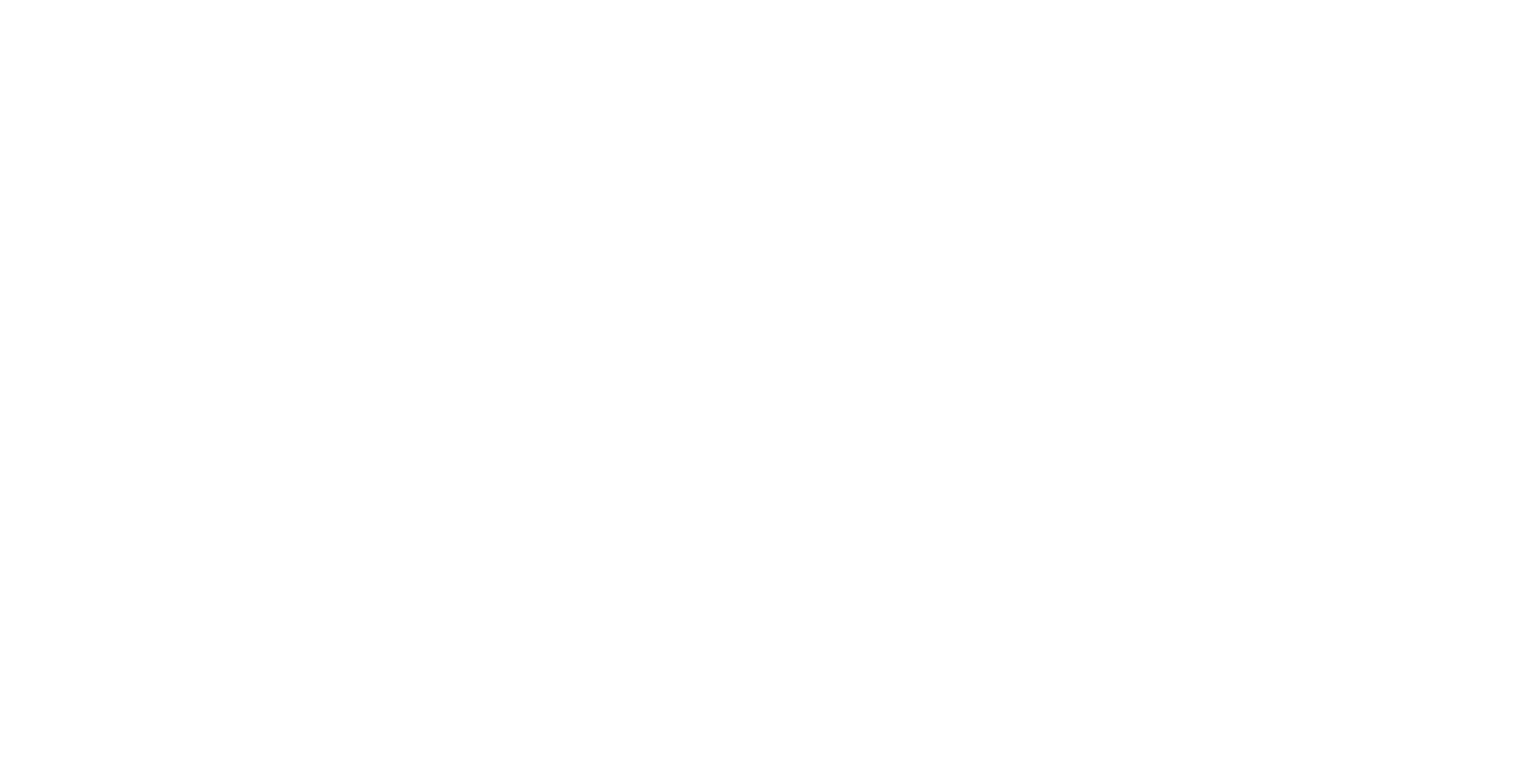 scroll, scrollTop: 0, scrollLeft: 0, axis: both 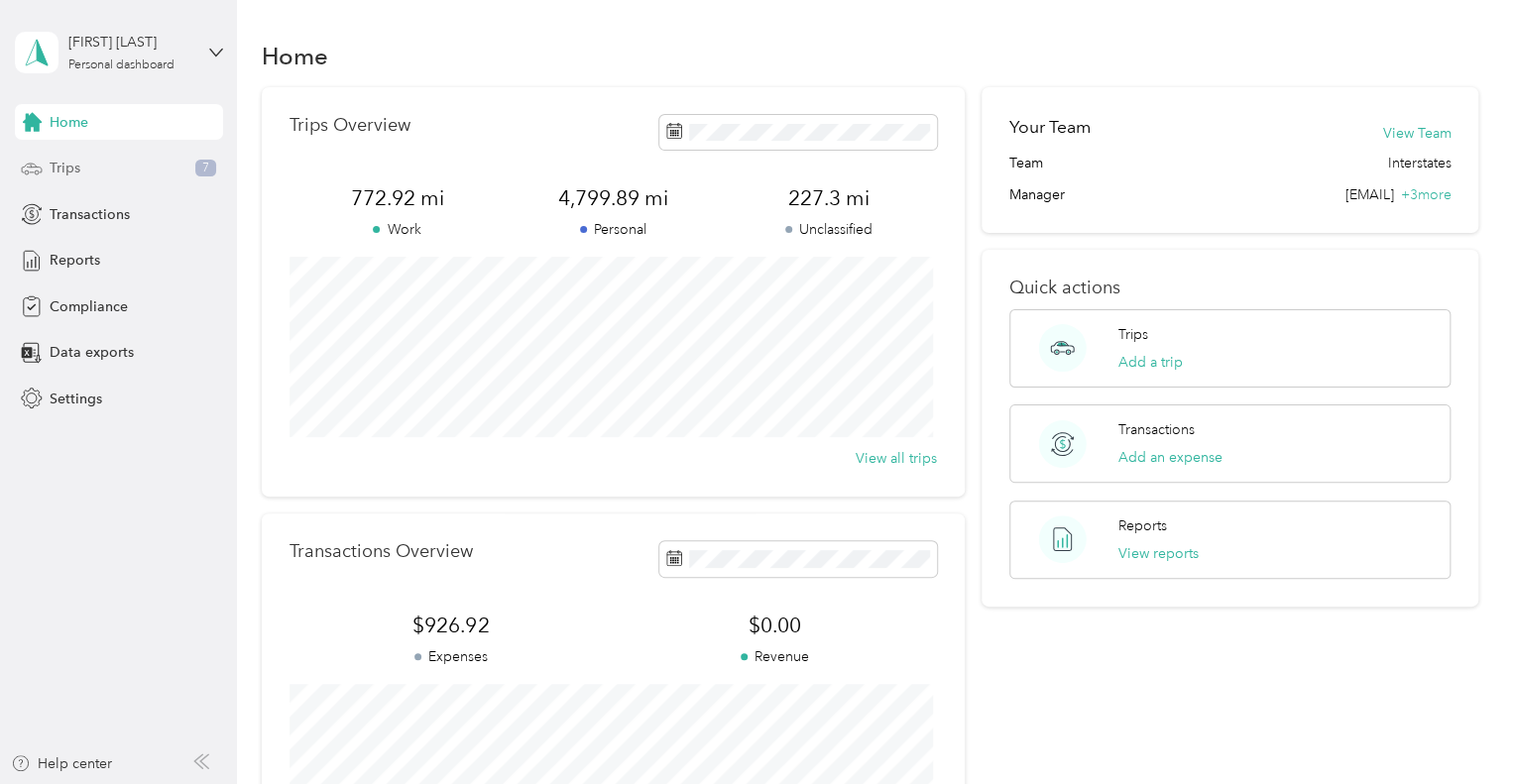 click on "Trips" at bounding box center [64, 168] 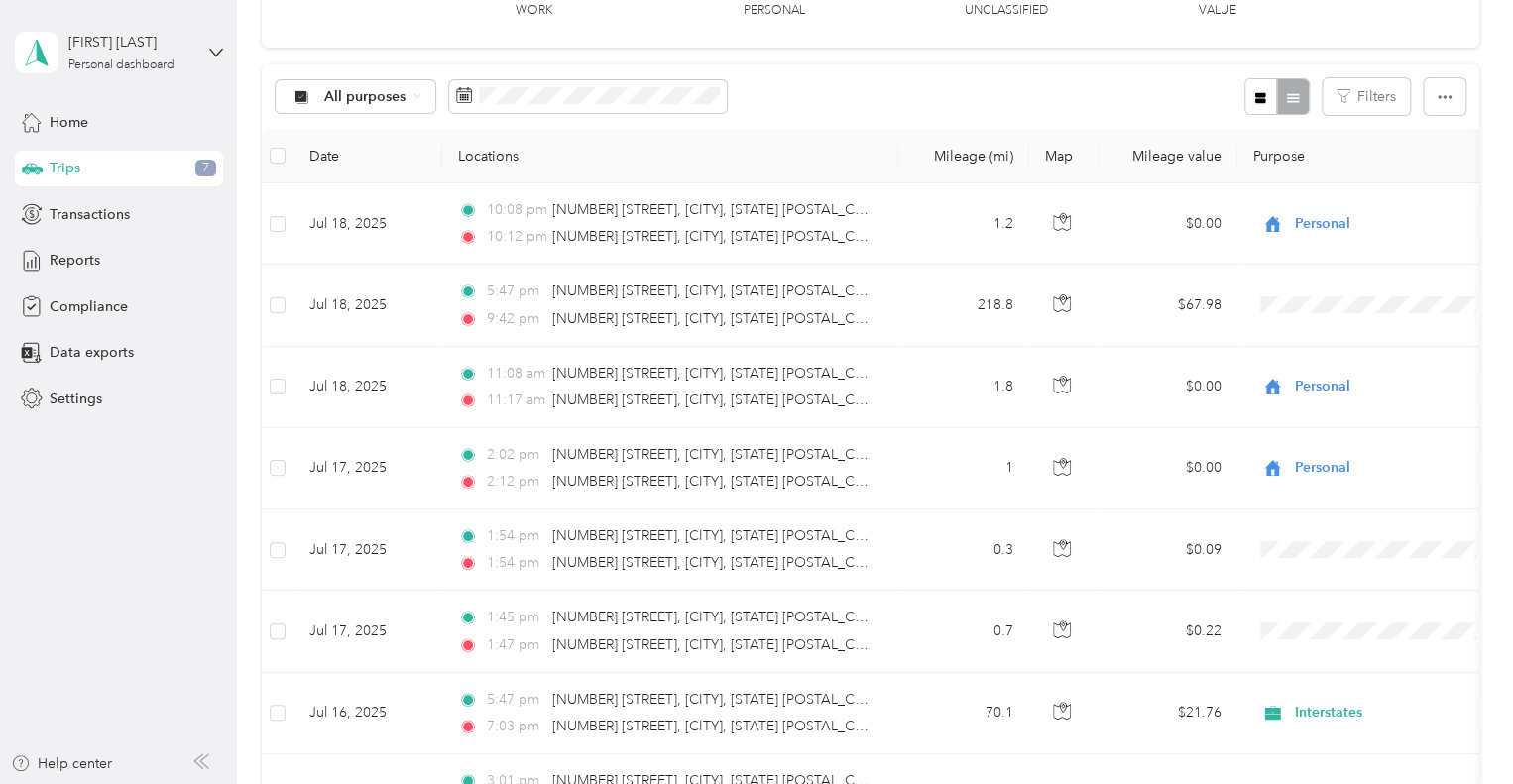 scroll, scrollTop: 198, scrollLeft: 0, axis: vertical 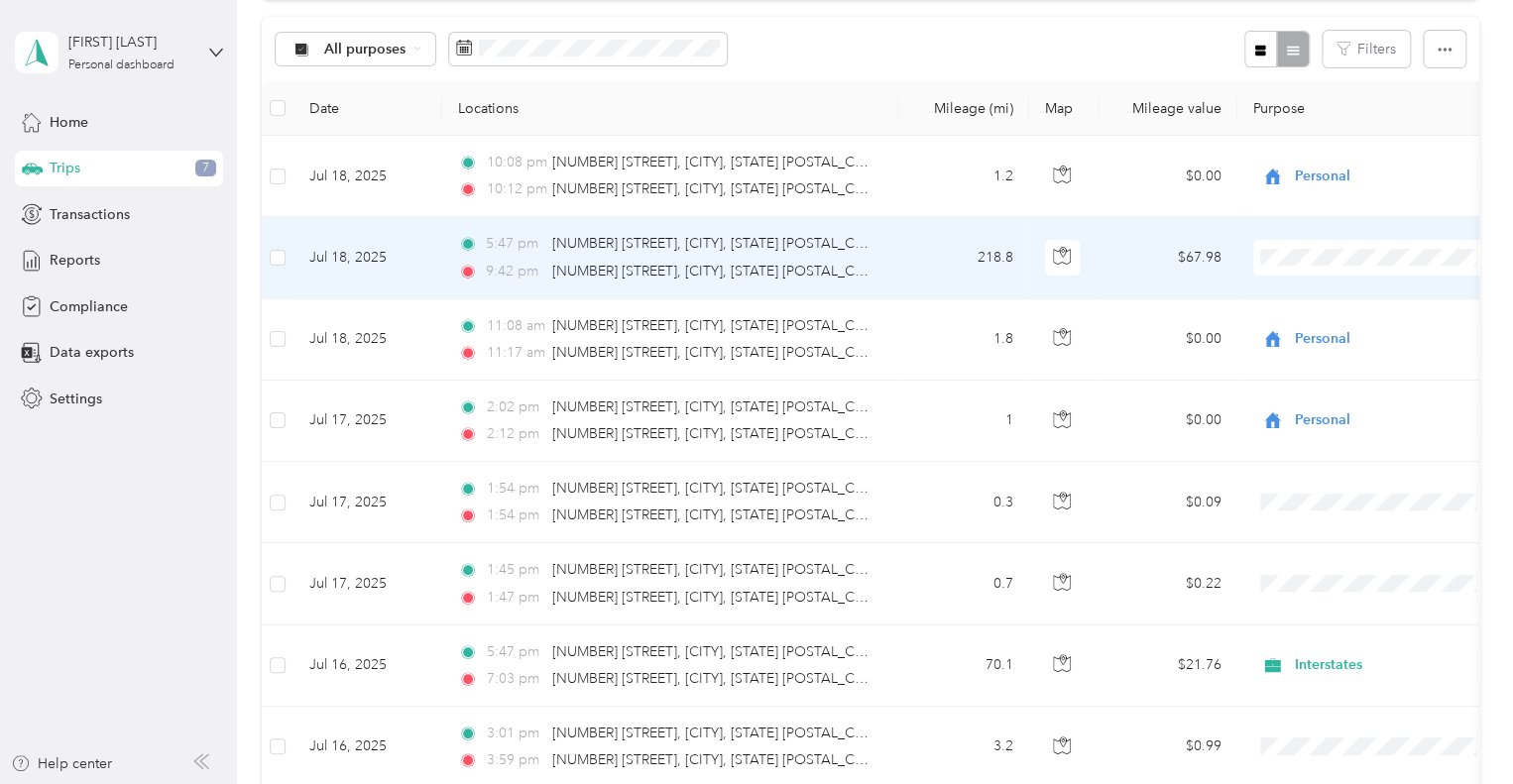 click on "Personal" at bounding box center (1393, 328) 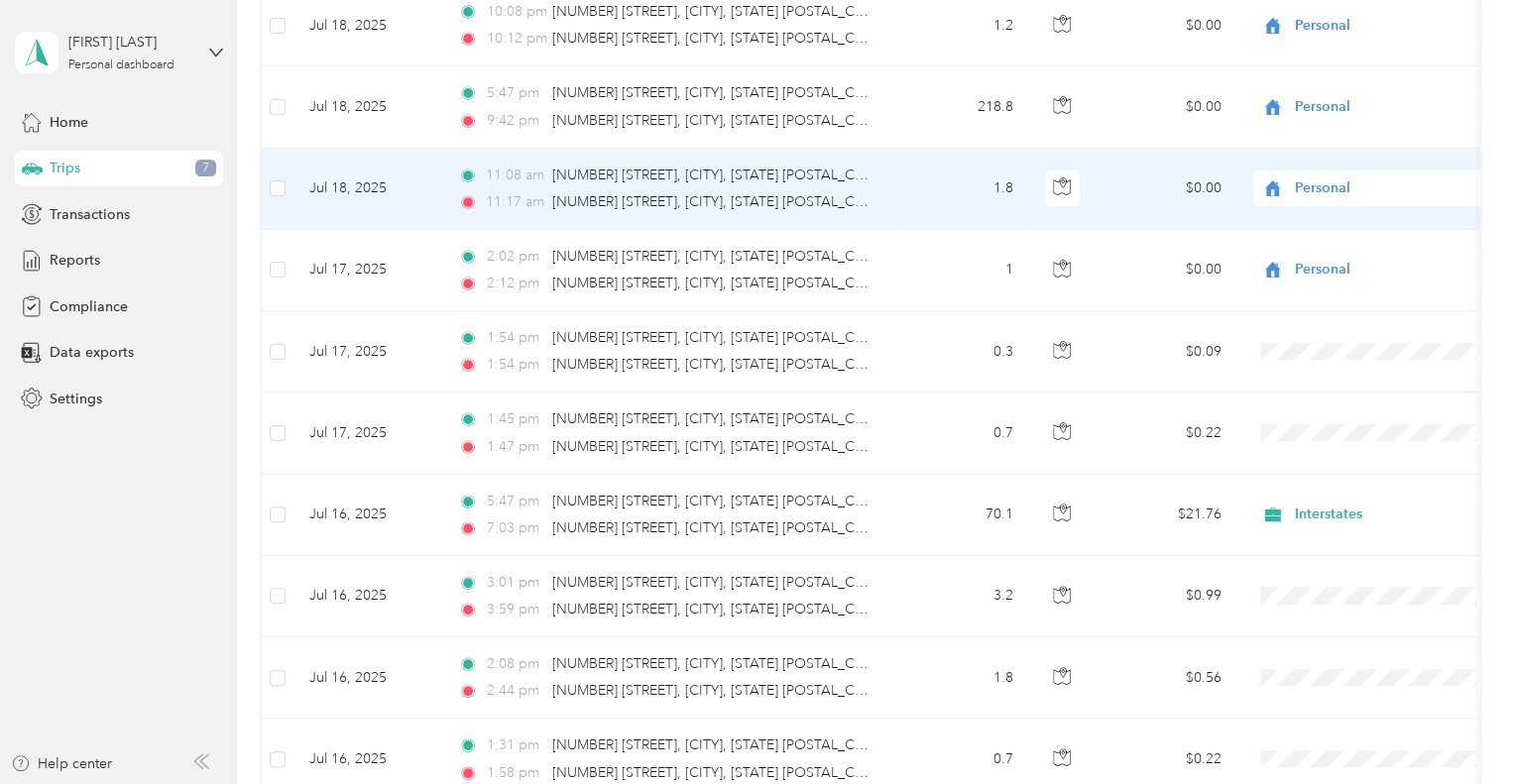 scroll, scrollTop: 396, scrollLeft: 0, axis: vertical 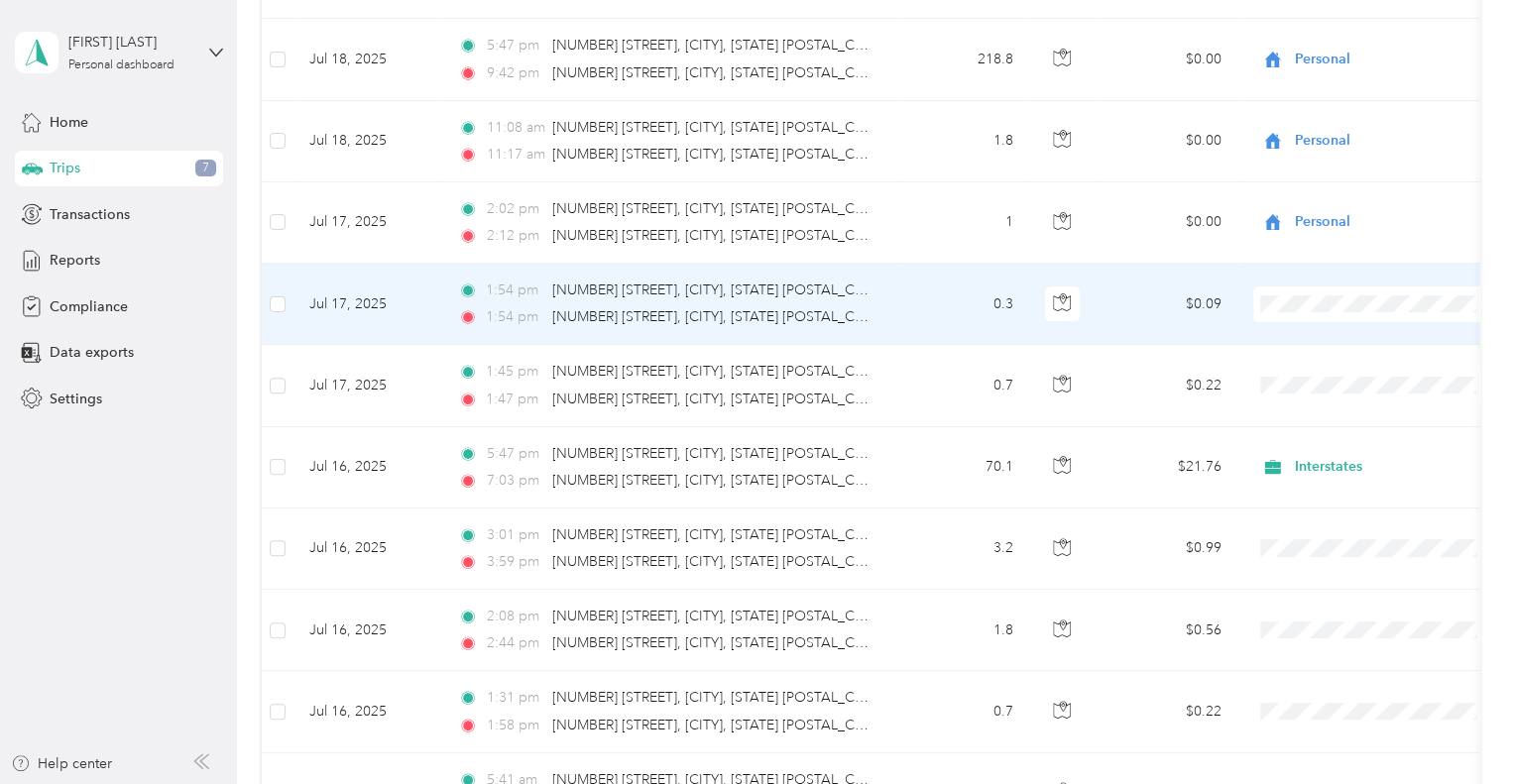 click on "Personal" at bounding box center (1376, 372) 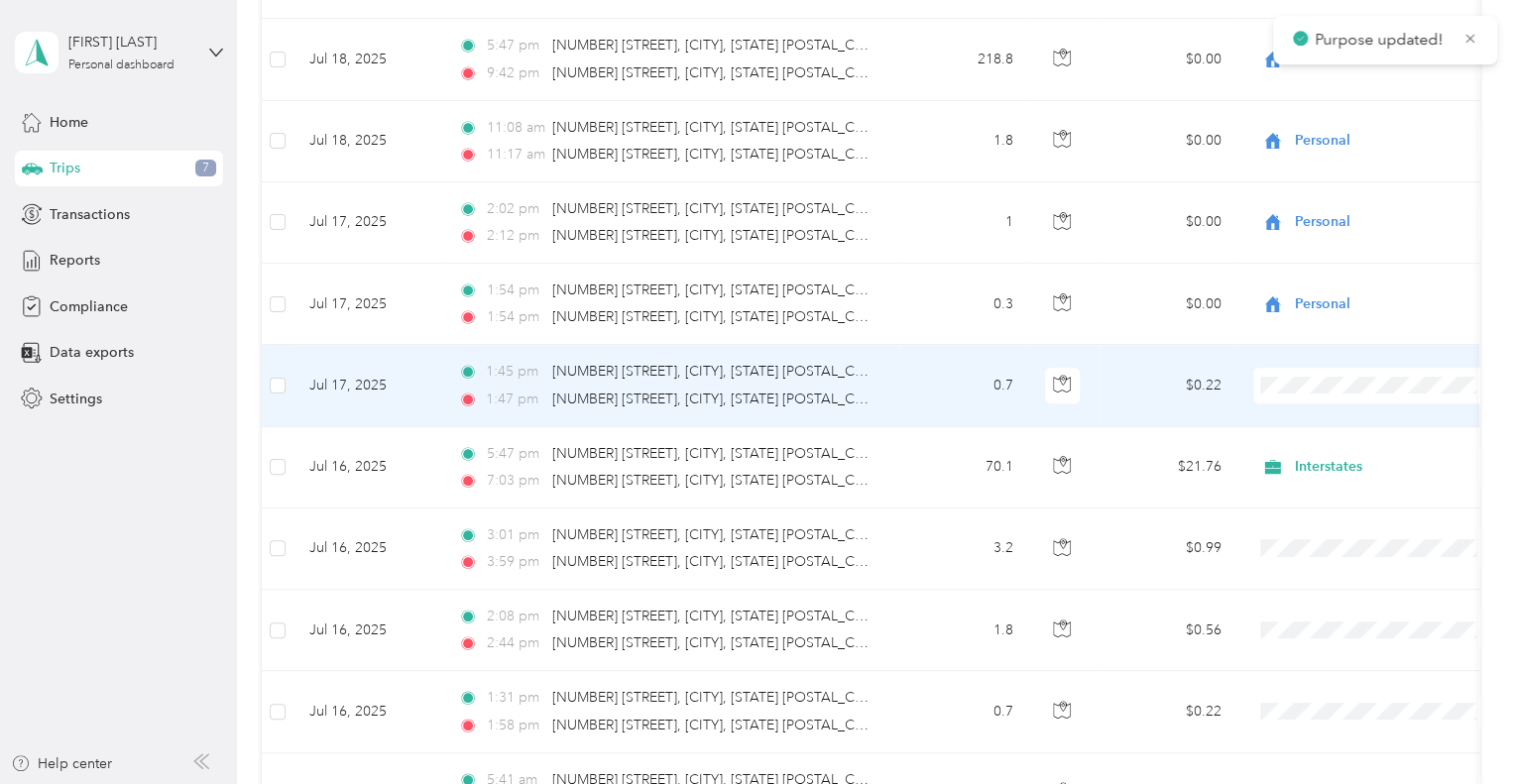 click on "Personal" at bounding box center (1376, 455) 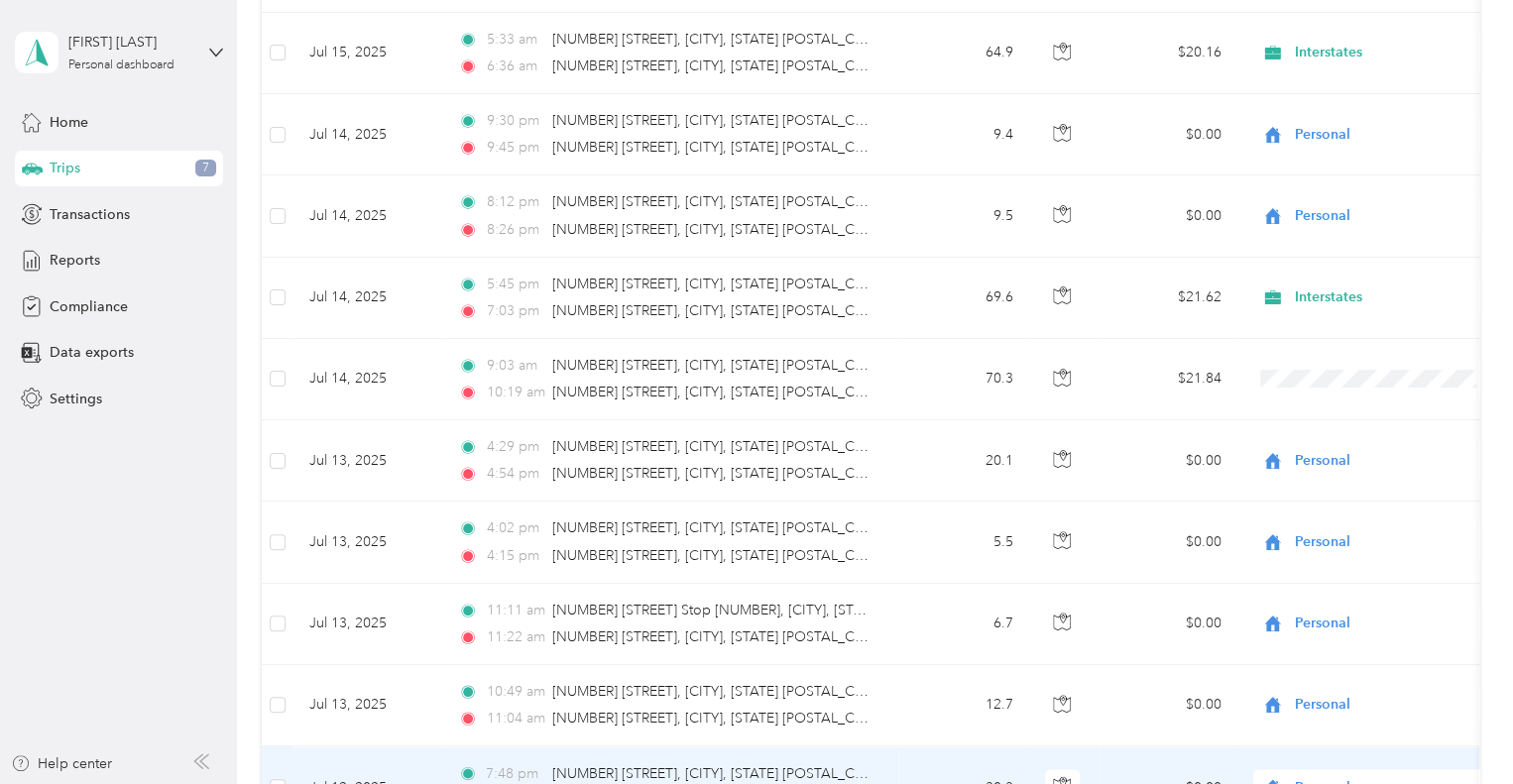 scroll, scrollTop: 1445, scrollLeft: 0, axis: vertical 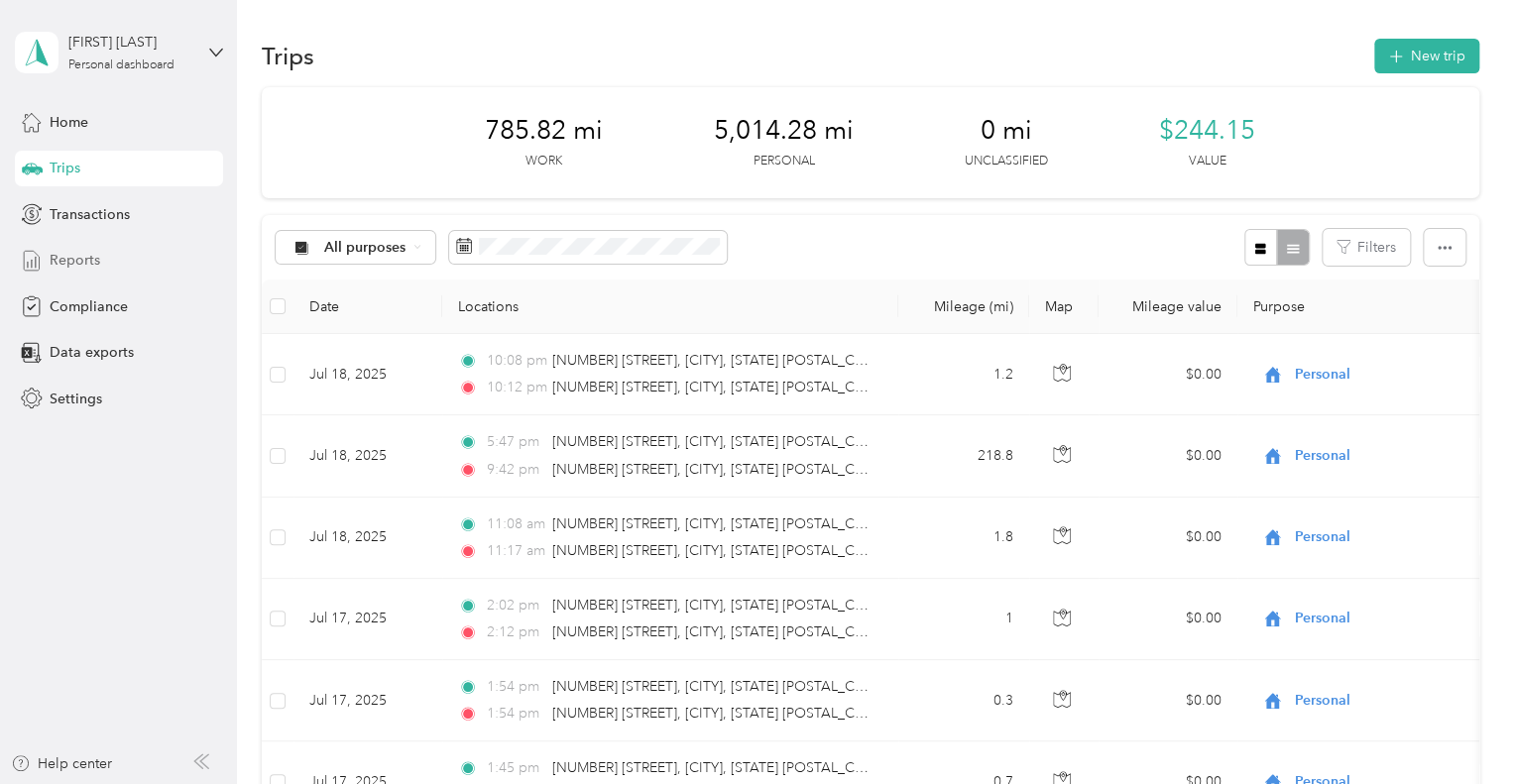click on "Reports" at bounding box center [74, 260] 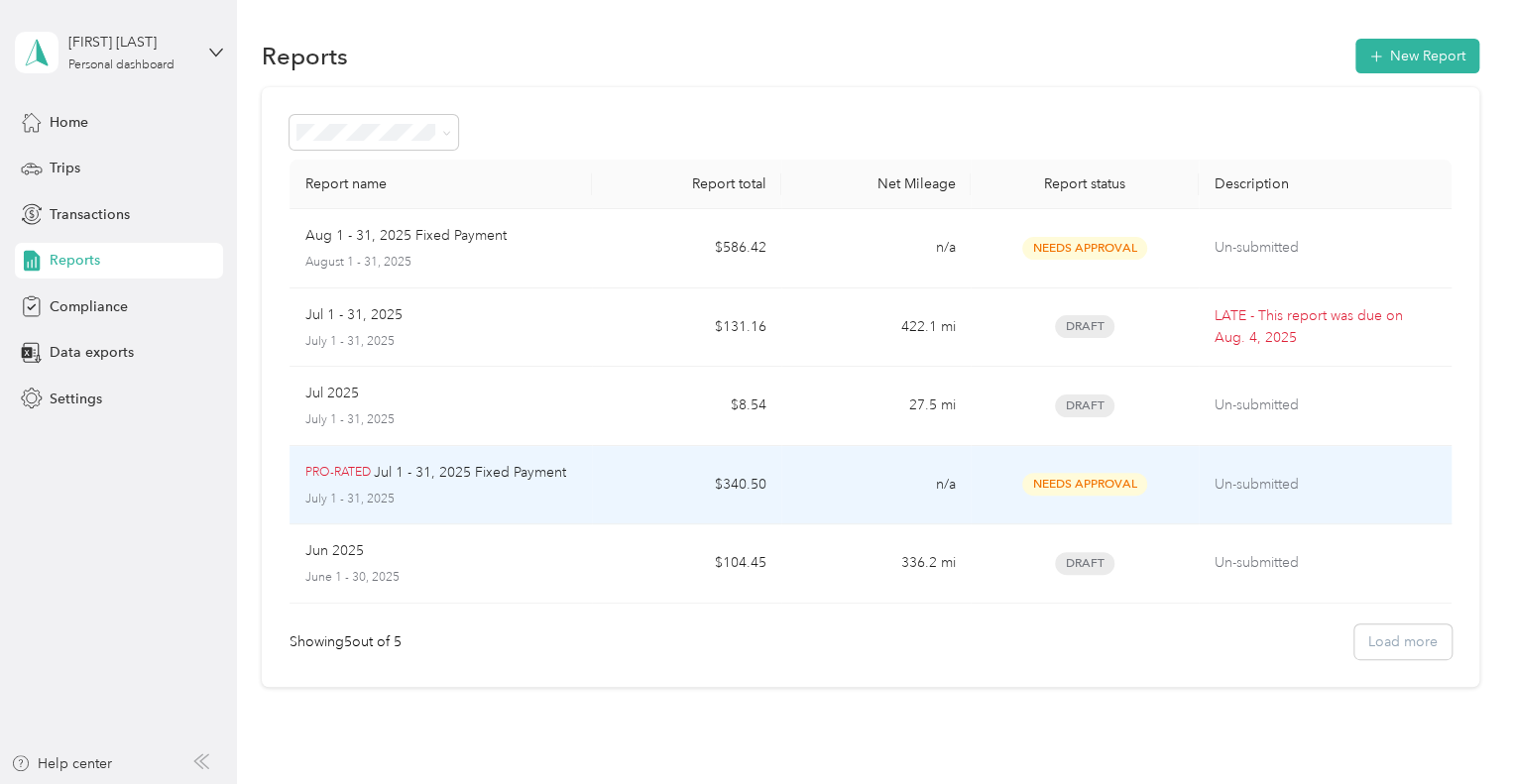 click on "$340.50" at bounding box center (686, 486) 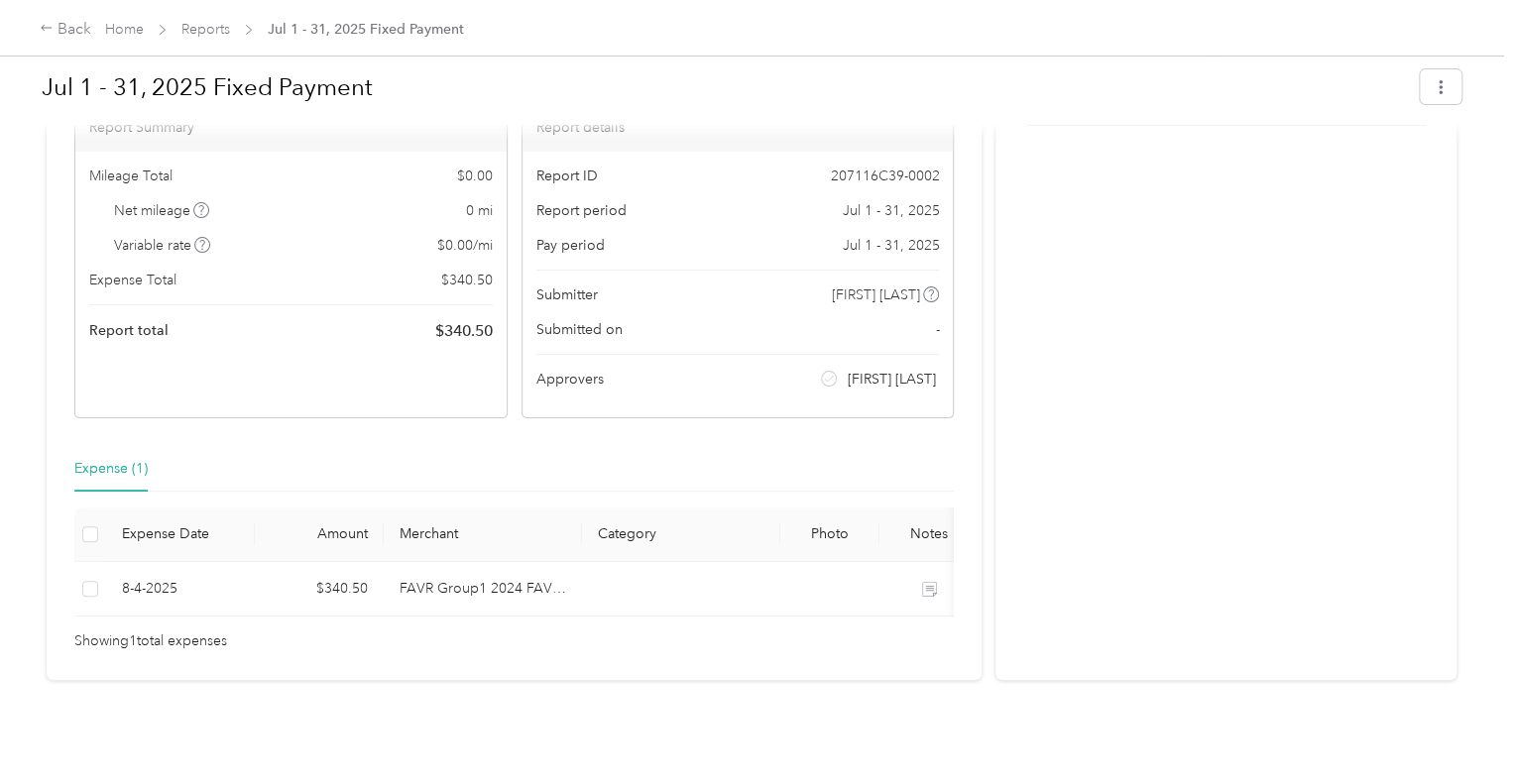 scroll, scrollTop: 0, scrollLeft: 0, axis: both 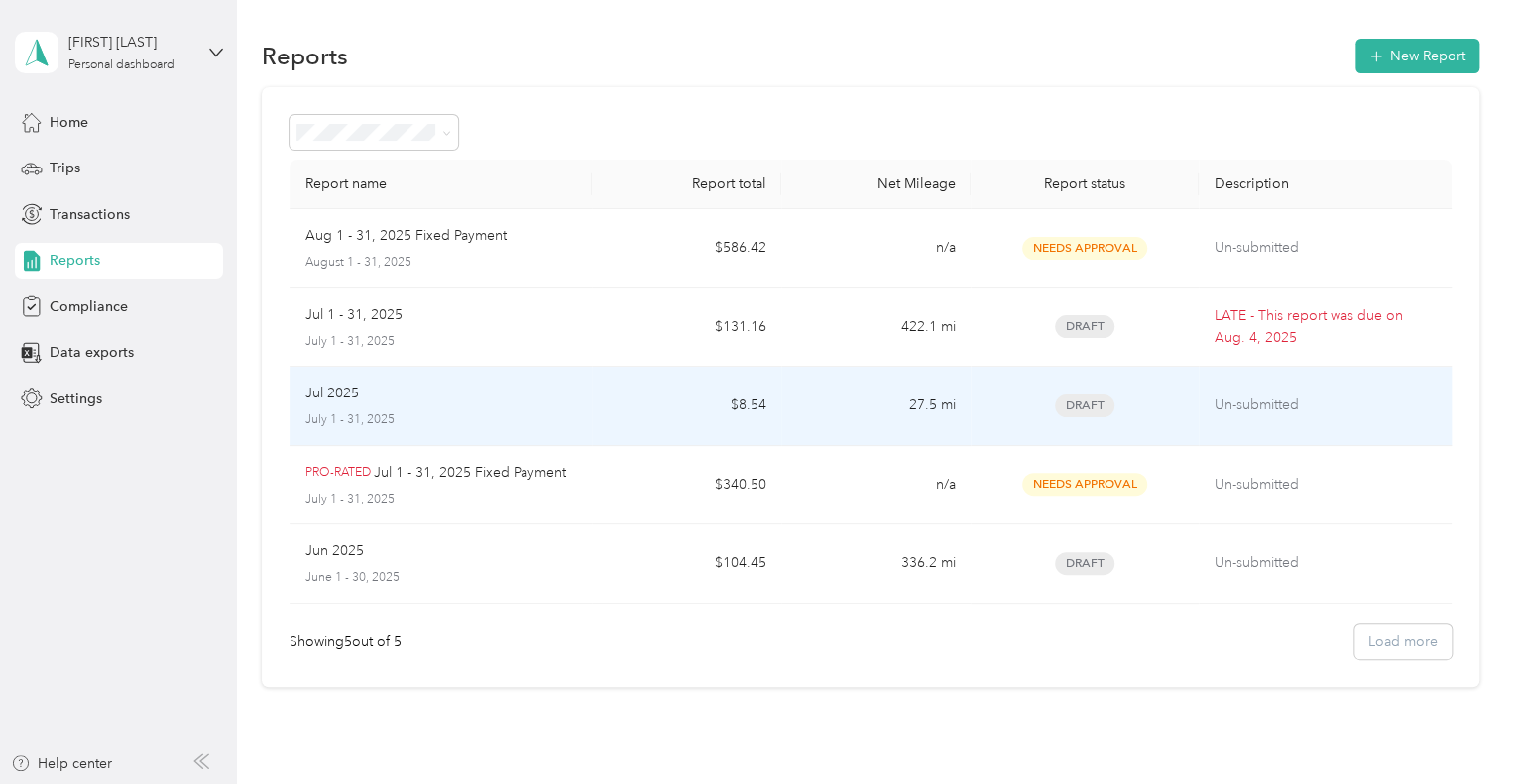 click on "Jul 2025" at bounding box center (441, 393) 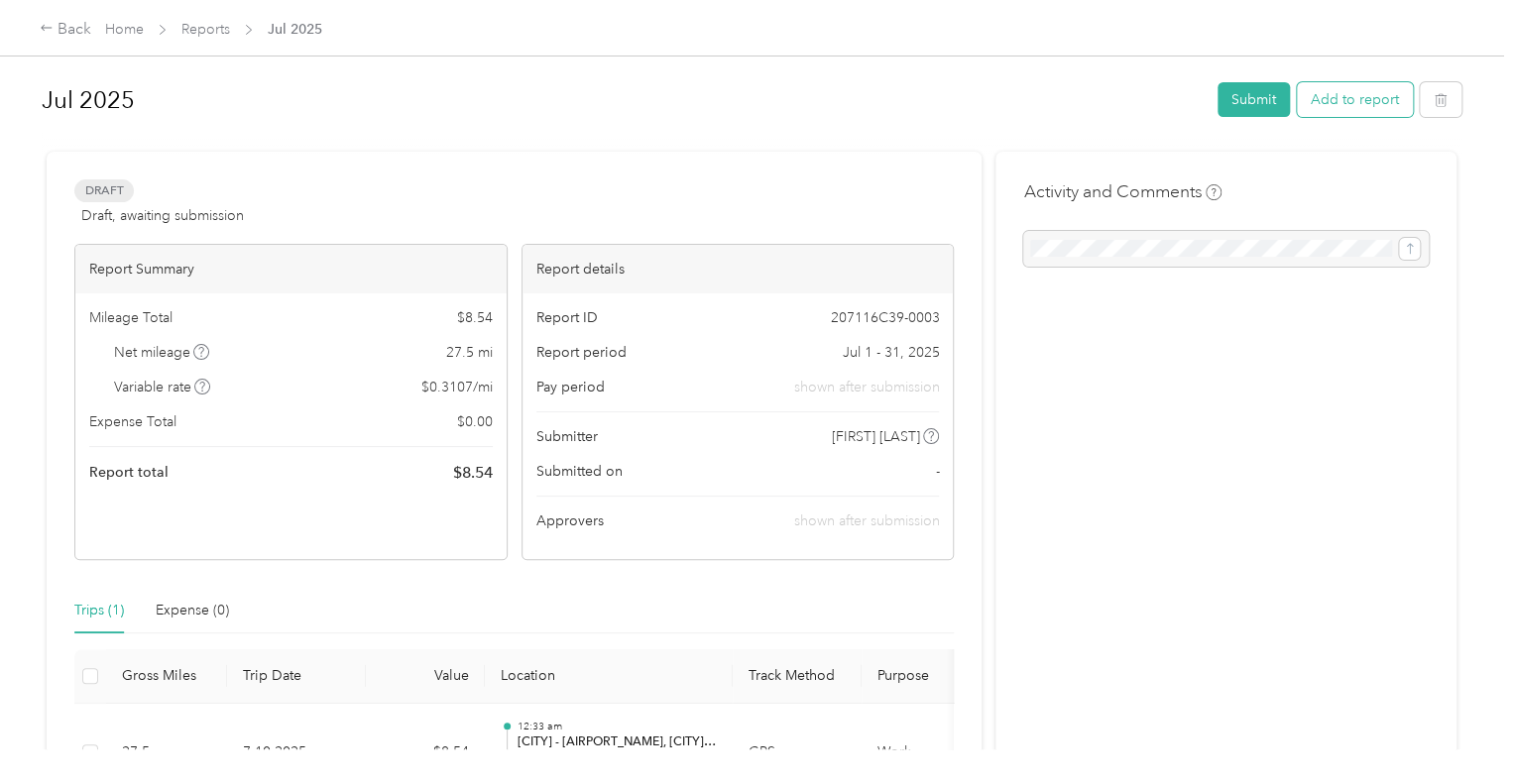 click on "Add to report" at bounding box center (1354, 99) 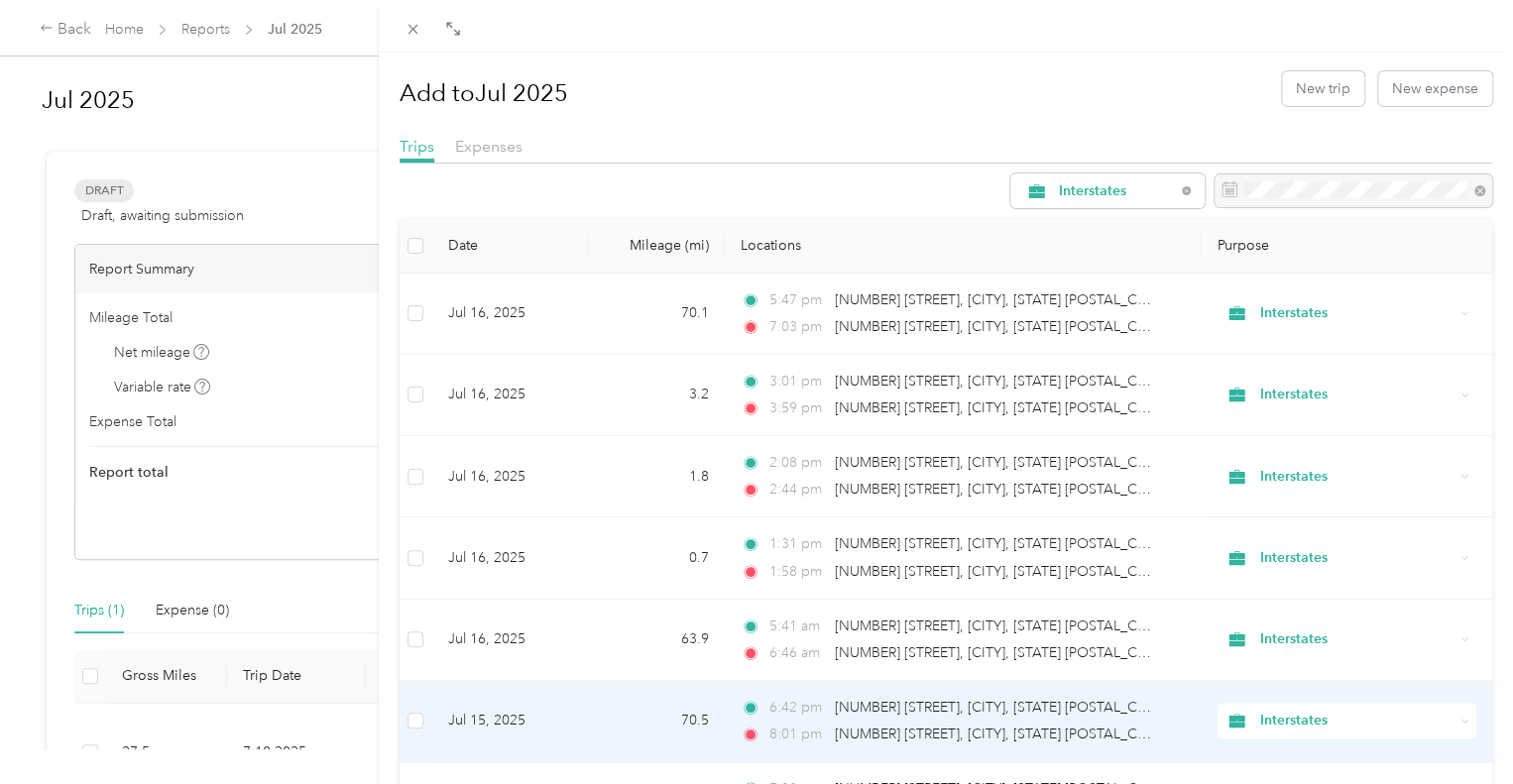 scroll, scrollTop: 0, scrollLeft: 0, axis: both 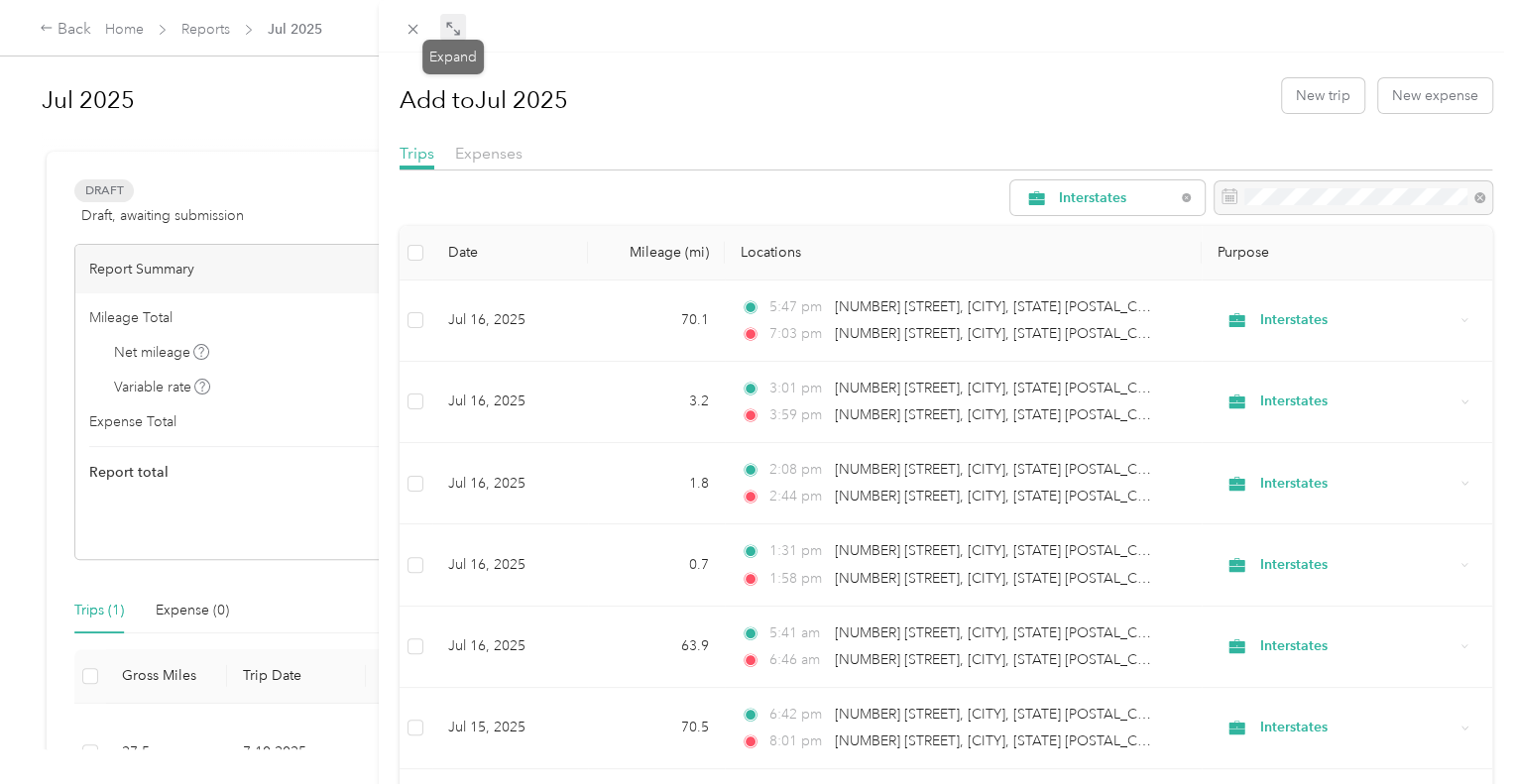 click at bounding box center [453, 28] 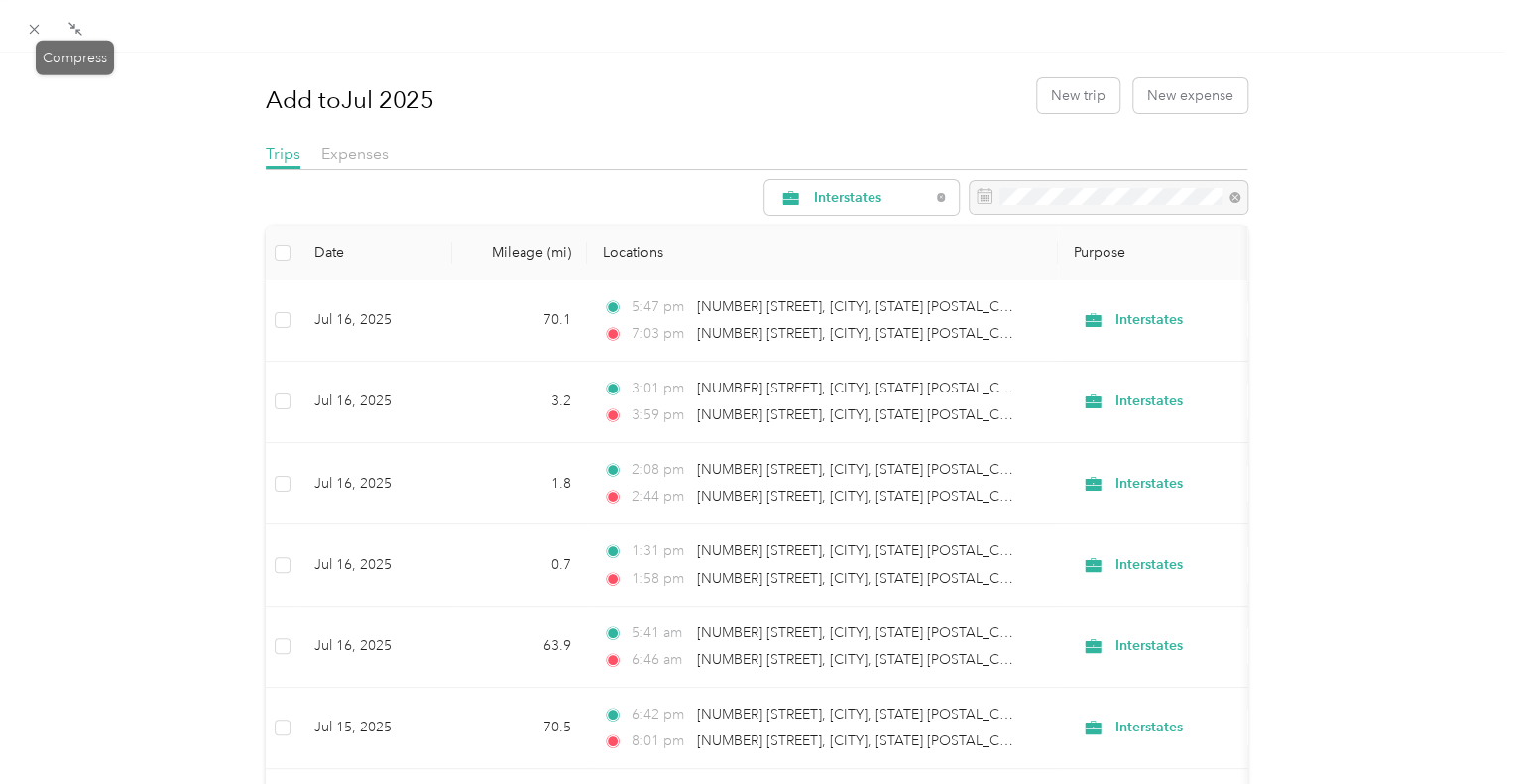 click 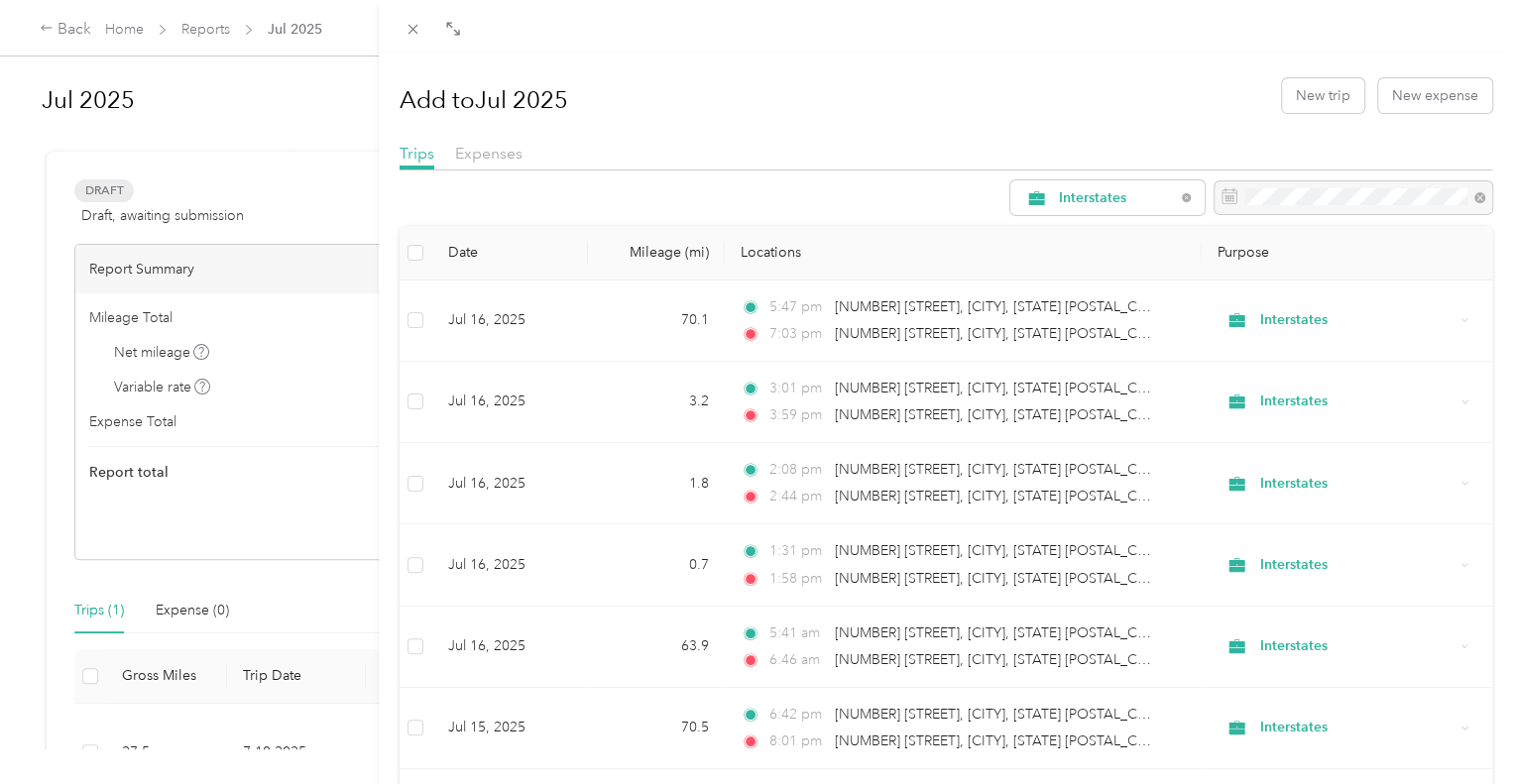 click on "Add to [MONTH] [YEAR] New trip New expense Trips Expenses Interstates Date Mileage (mi) Locations Purpose           [MONTH] [DAY], [YEAR] [NUMBER] [STREET], [CITY], [STATE] [POSTAL_CODE], [COUNTRY]  [TIME] [NUMBER] [STREET], [CITY], [STATE] [POSTAL_CODE], [COUNTRY]  Interstates [MONTH] [DAY], [YEAR] [NUMBER] [STREET], [CITY], [STATE] [POSTAL_CODE], [COUNTRY]  [TIME] [NUMBER] [STREET], [CITY], [STATE] [POSTAL_CODE], [COUNTRY]  Interstates [MONTH] [DAY], [YEAR] [NUMBER] [STREET], [CITY], [STATE] [POSTAL_CODE], [COUNTRY]  [TIME] [NUMBER] [STREET], [CITY], [STATE] [POSTAL_CODE], [COUNTRY]  Interstates [MONTH] [DAY], [YEAR] [NUMBER] [STREET], [CITY], [STATE] [POSTAL_CODE], [COUNTRY]  [TIME] [NUMBER] [STREET], [CITY], [STATE] [POSTAL_CODE], [COUNTRY]  Interstates [MONTH] [DAY], [YEAR] [NUMBER] [STREET], [CITY], [STATE] [POSTAL_CODE], [COUNTRY]  [TIME] [NUMBER] [STREET], [CITY], [STATE] [POSTAL_CODE], [COUNTRY]  Interstates [MONTH] [DAY], [YEAR] [NUMBER] [STREET], [CITY], [STATE] [POSTAL_CODE], [COUNTRY]  [TIME] [NUMBER] [STREET], [CITY], [STATE] [POSTAL_CODE], [COUNTRY]  Interstates [MONTH] [DAY], [YEAR] [NUMBER] [STREET], [CITY], [STATE] [POSTAL_CODE], [COUNTRY]  [TIME] [NUMBER] [STREET], [CITY], [STATE] [POSTAL_CODE], [COUNTRY]  Interstates [MONTH] [DAY], [YEAR] [NUMBER] [STREET], [CITY], [STATE] [POSTAL_CODE], [COUNTRY]  [TIME] [NUMBER] [STREET], [CITY], [STATE] [POSTAL_CODE], [COUNTRY]  Interstates" at bounding box center [756, 392] 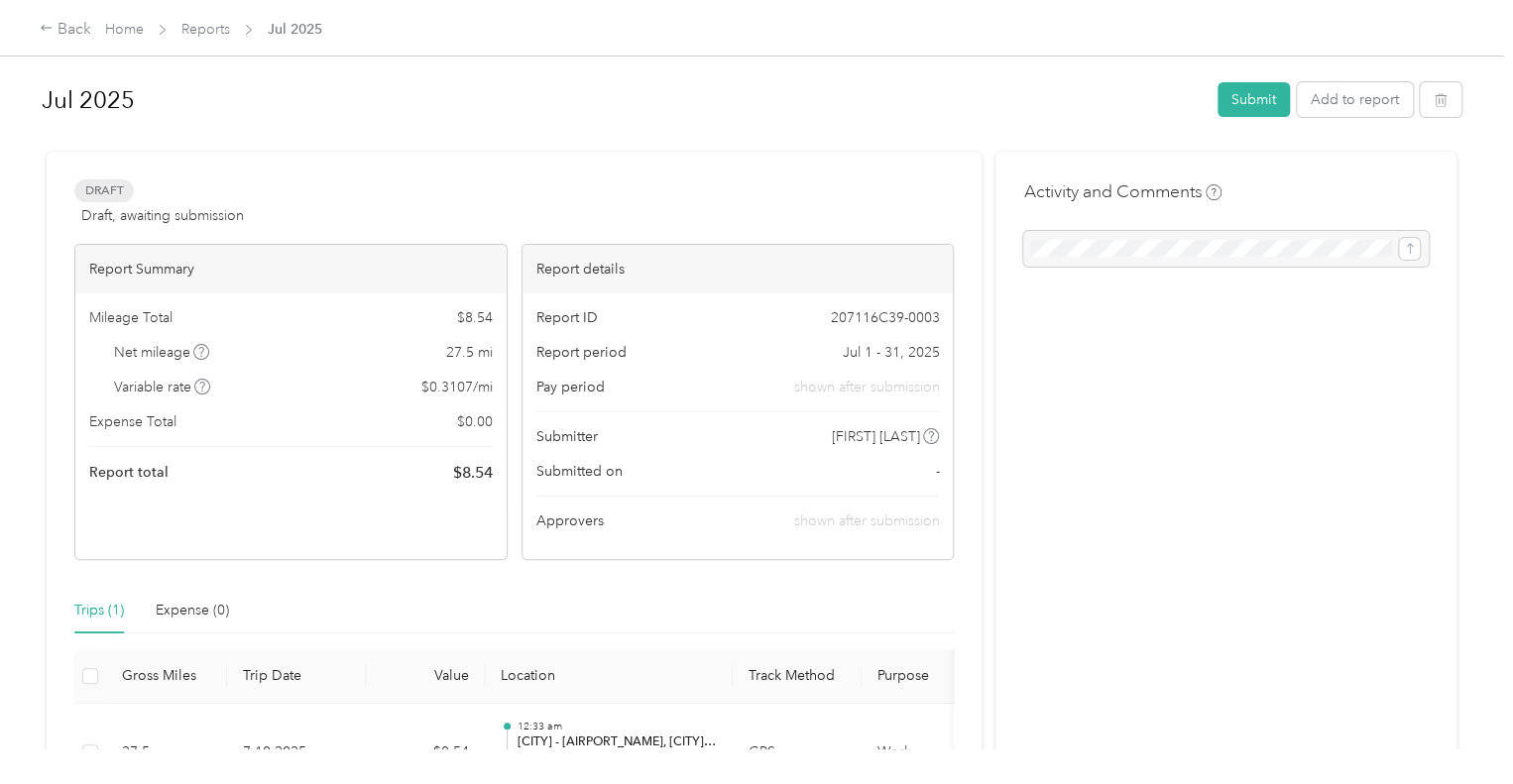 click on "Back" at bounding box center (65, 30) 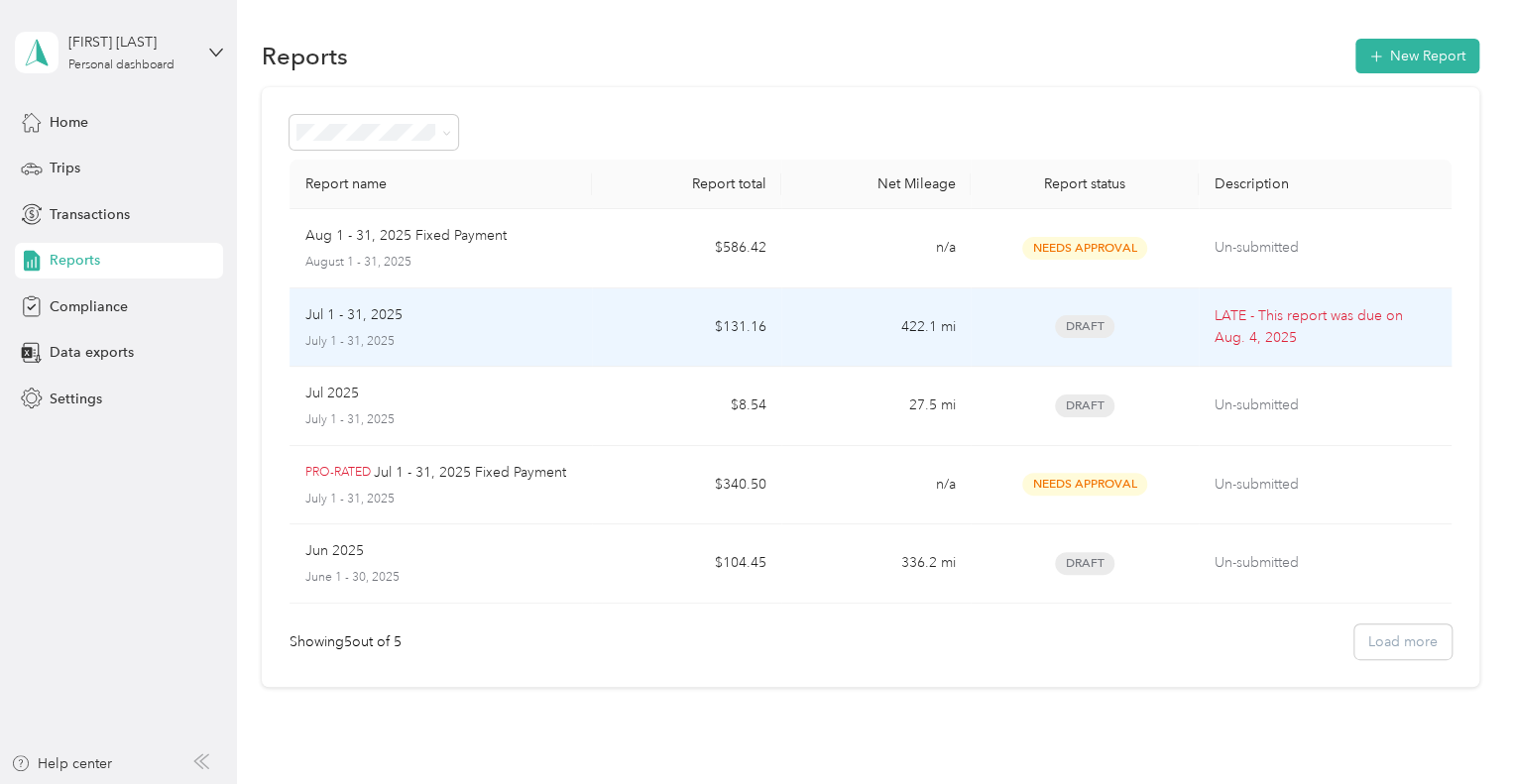 click on "July 1 - 31, 2025" at bounding box center (441, 342) 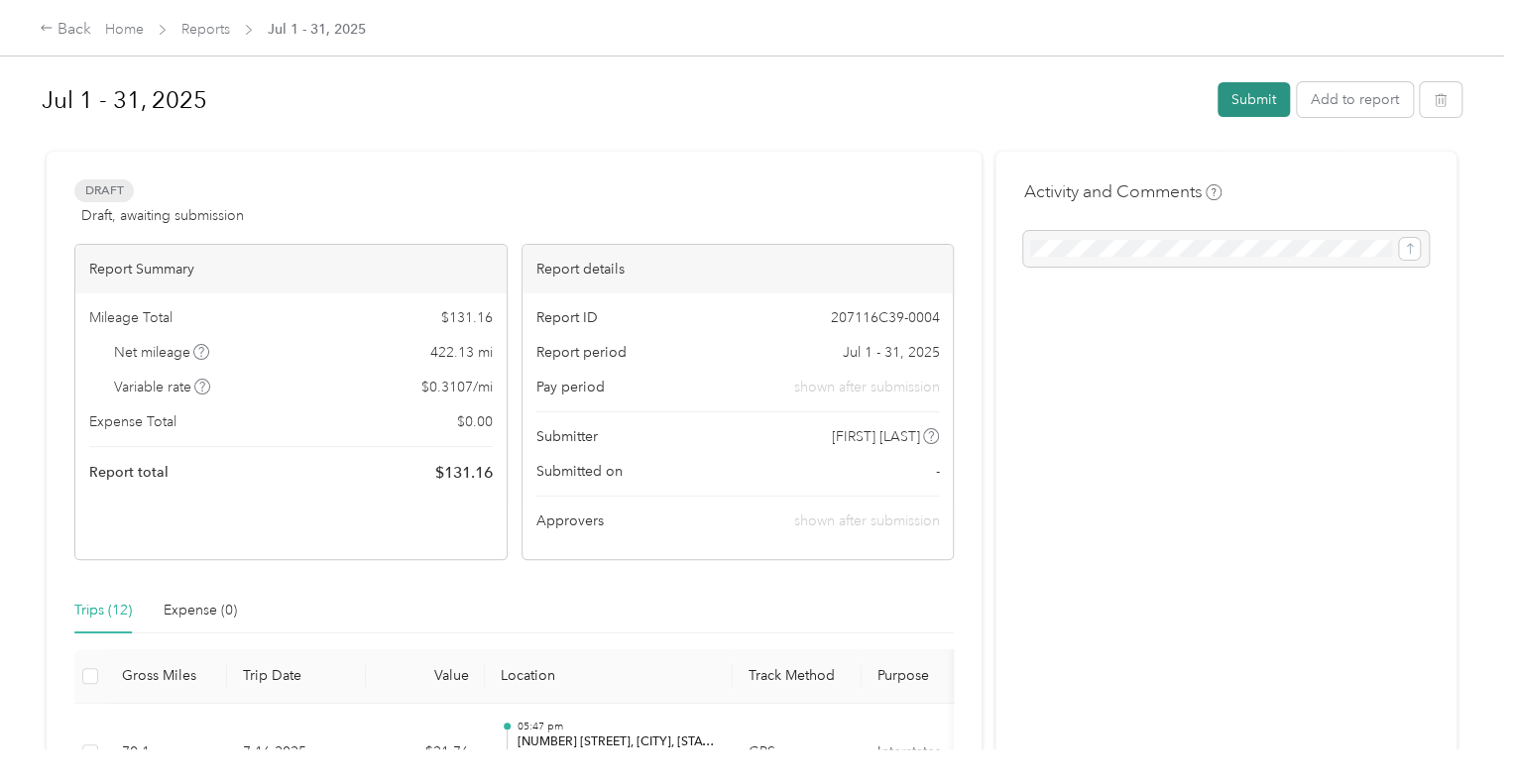 click on "Submit" at bounding box center (1253, 99) 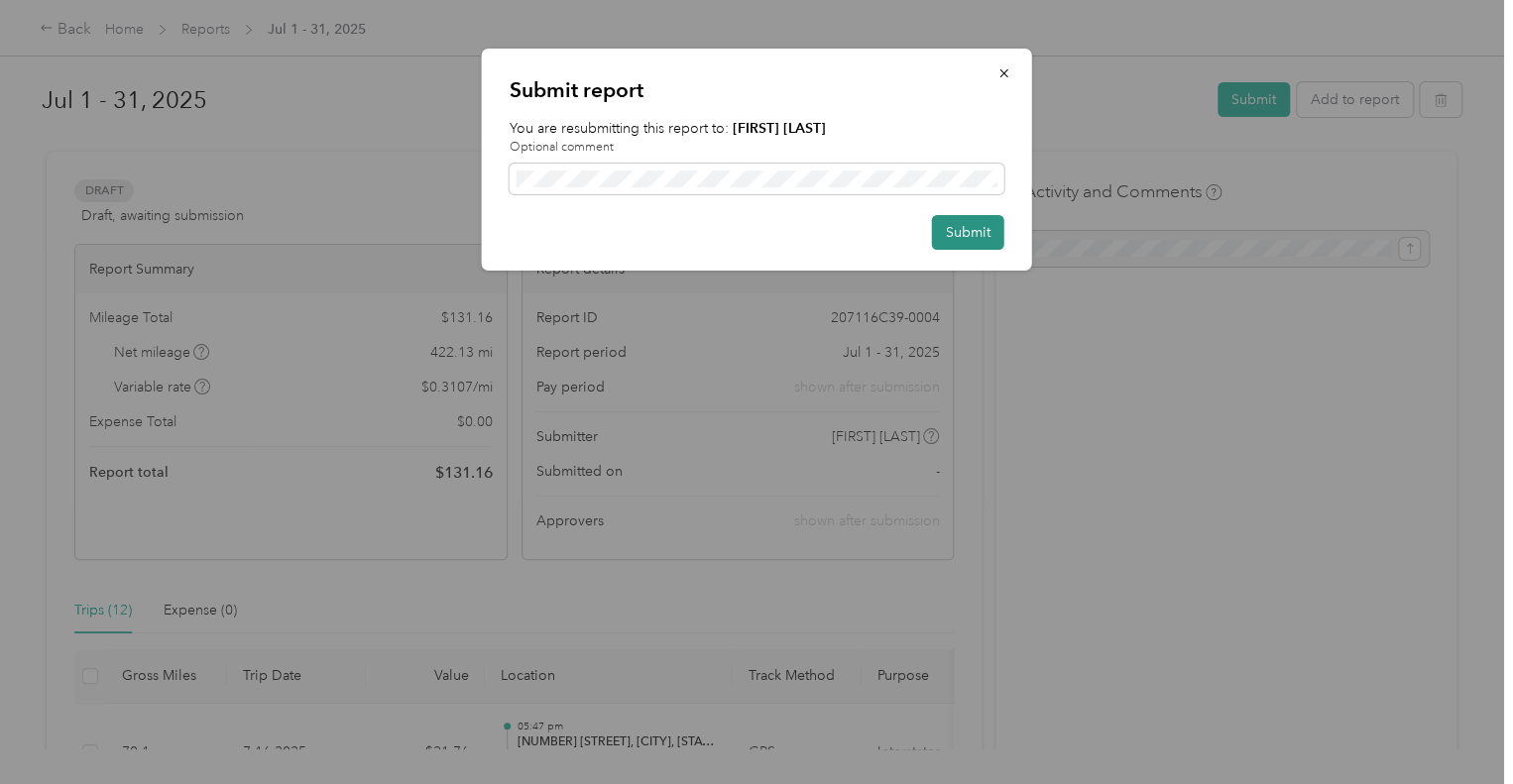 click on "Submit" at bounding box center (968, 232) 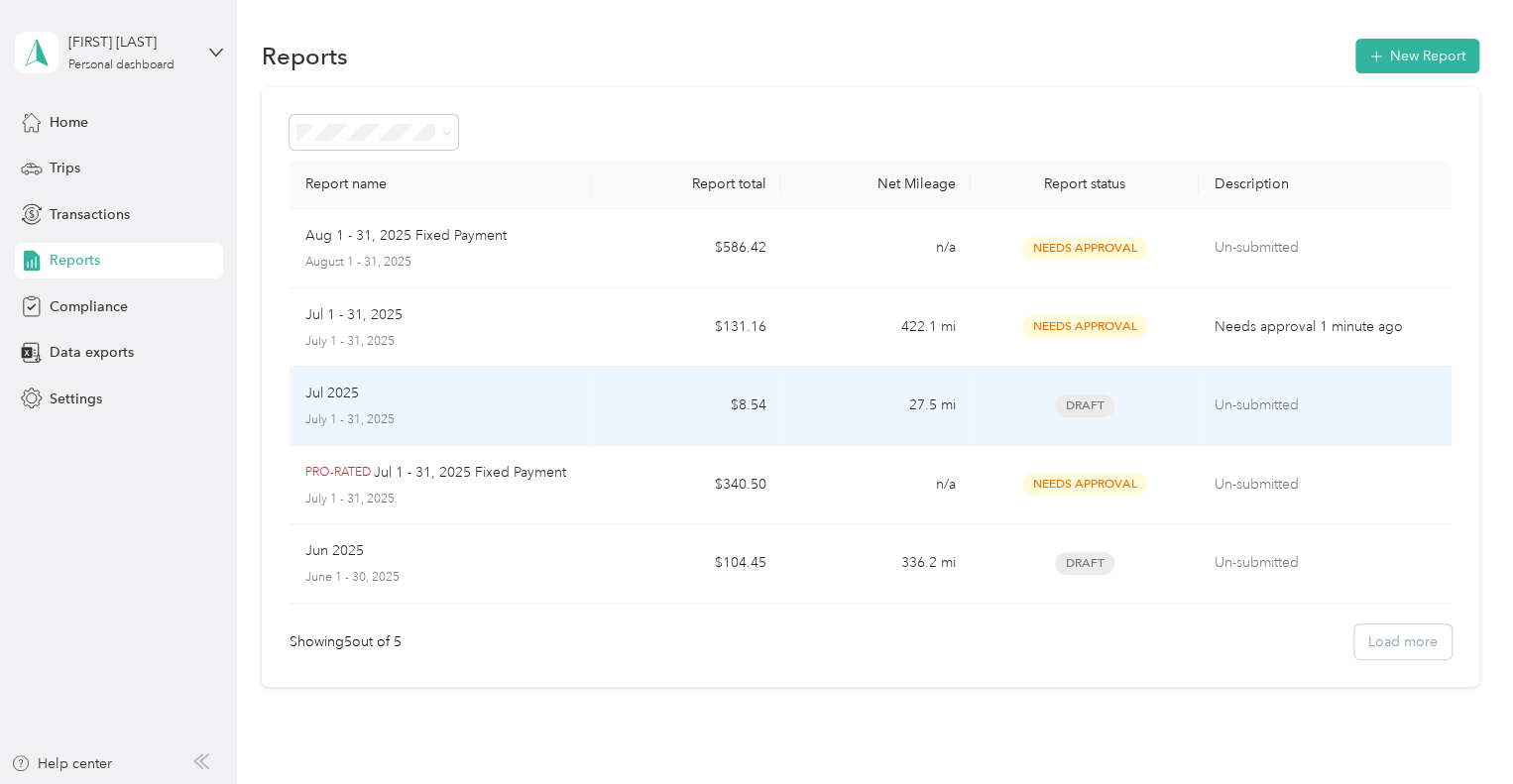 click on "$8.54" at bounding box center [686, 406] 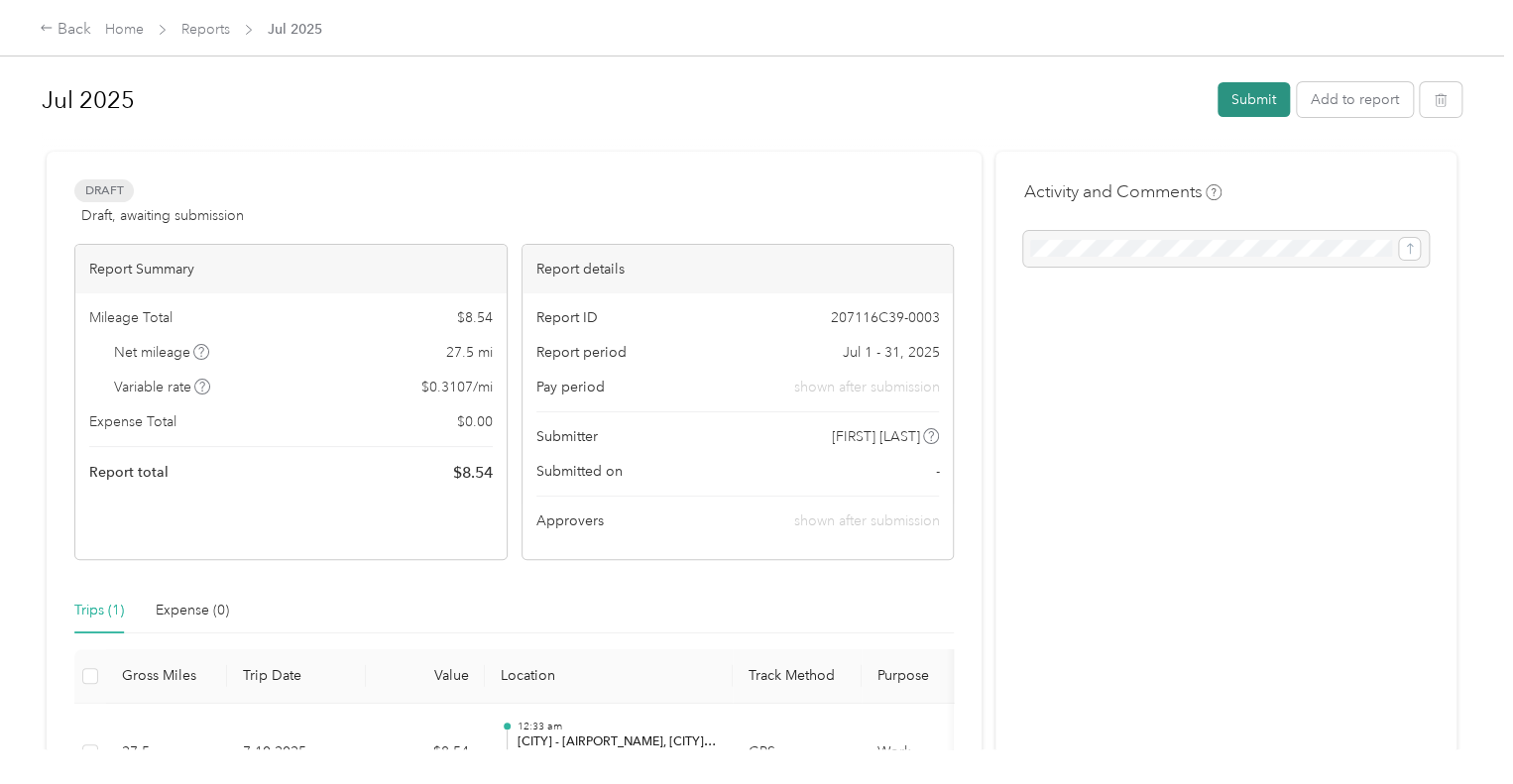 click on "Submit" at bounding box center (1253, 99) 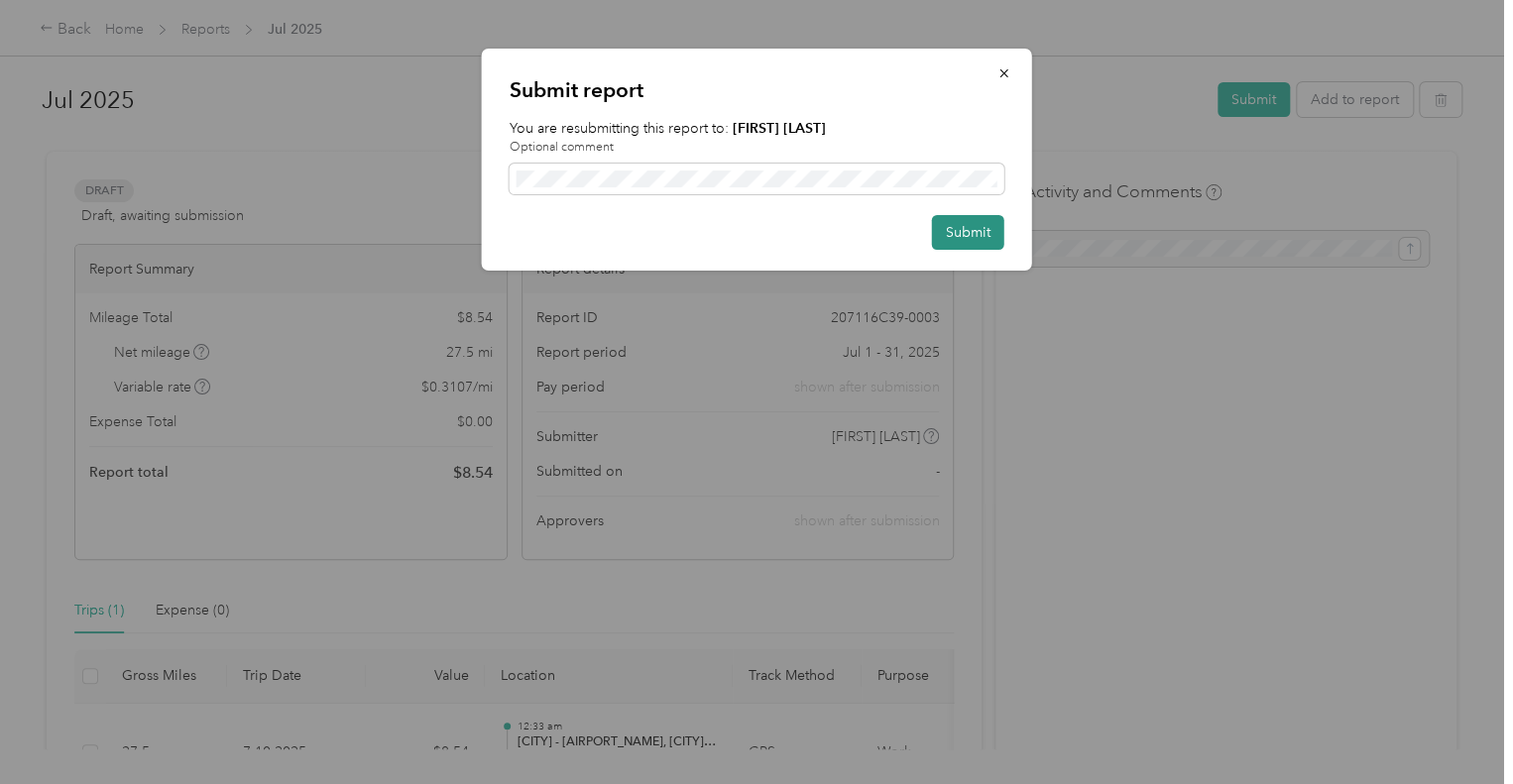 click on "Submit" at bounding box center (968, 232) 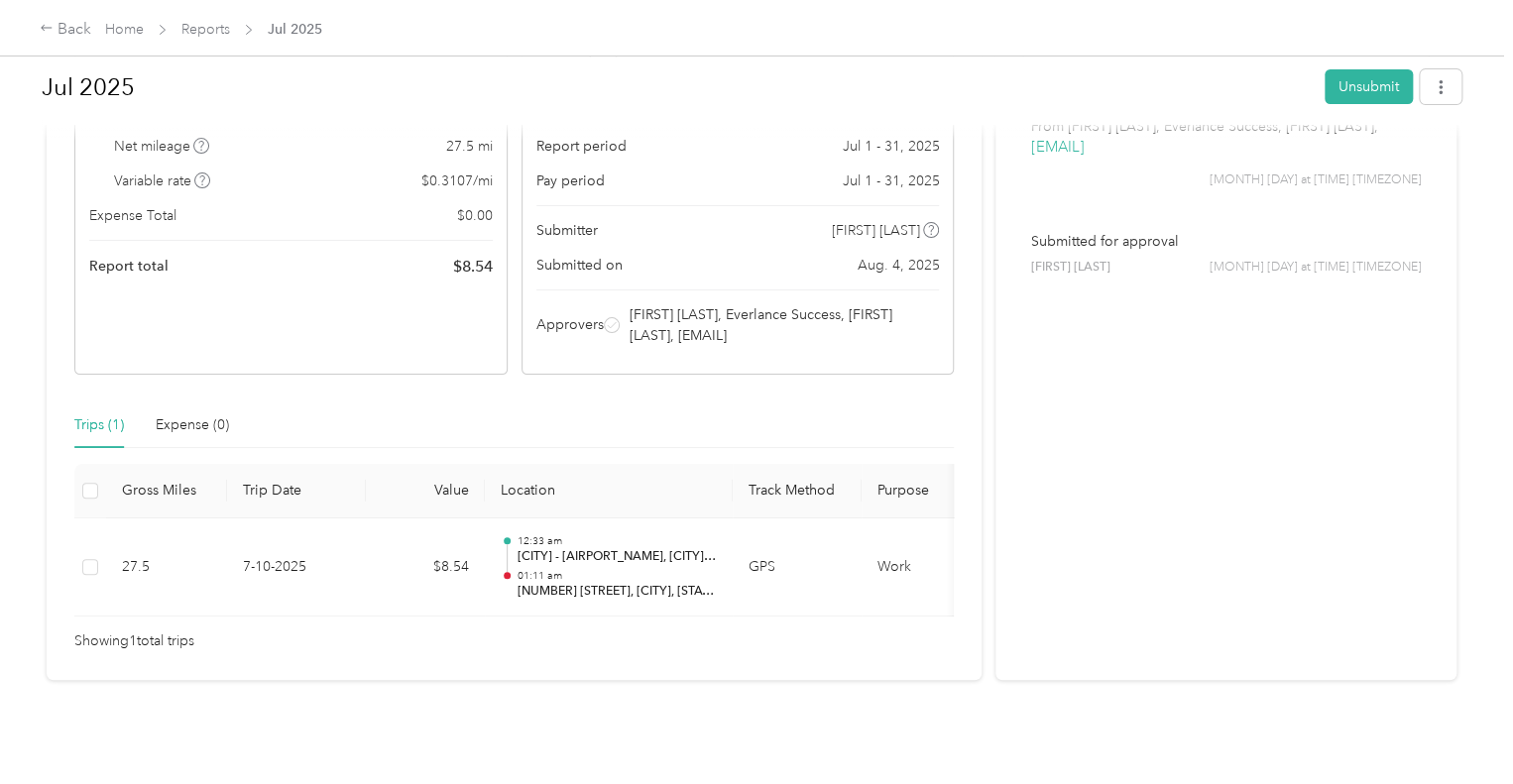 scroll, scrollTop: 235, scrollLeft: 0, axis: vertical 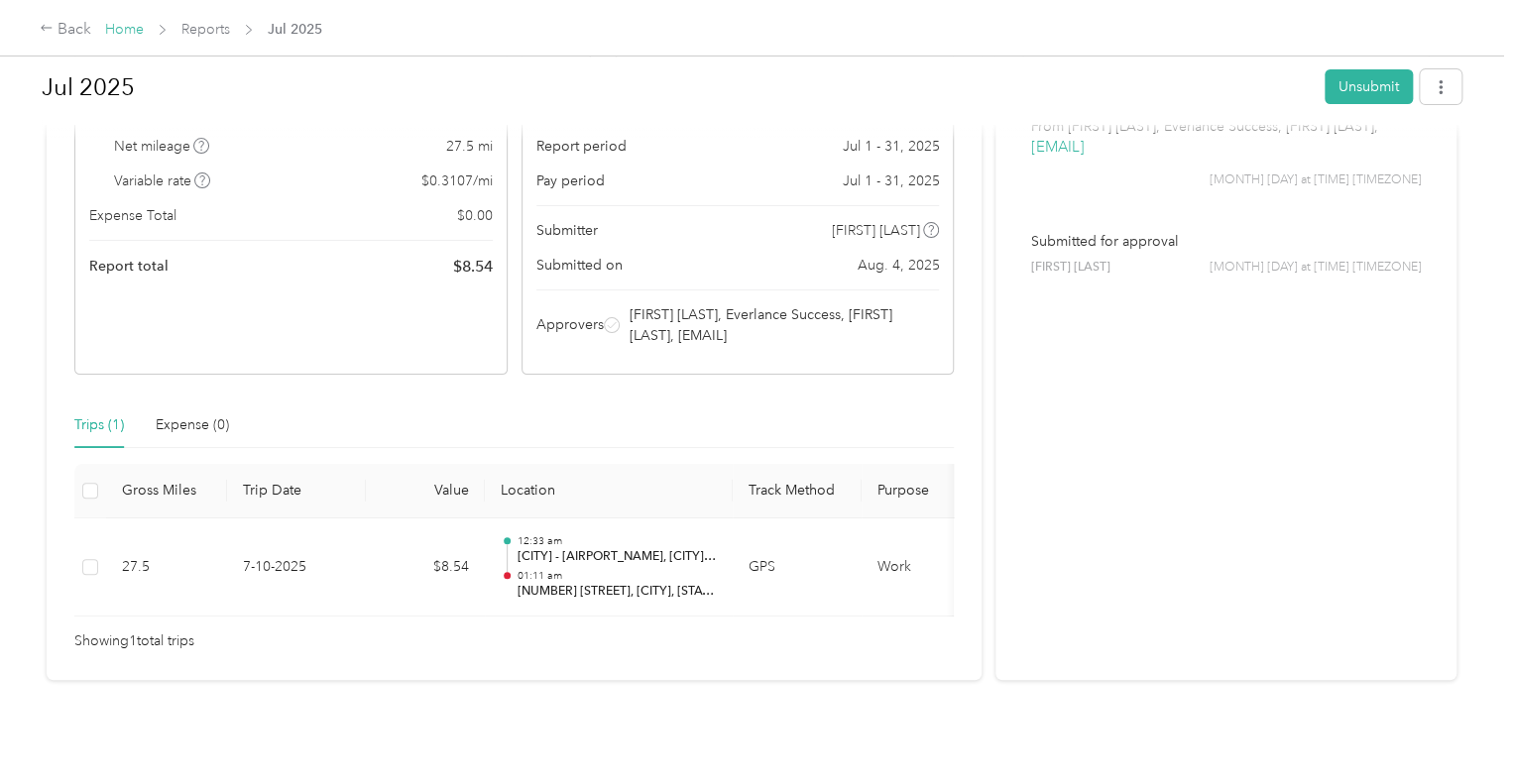 click on "Home" at bounding box center [124, 29] 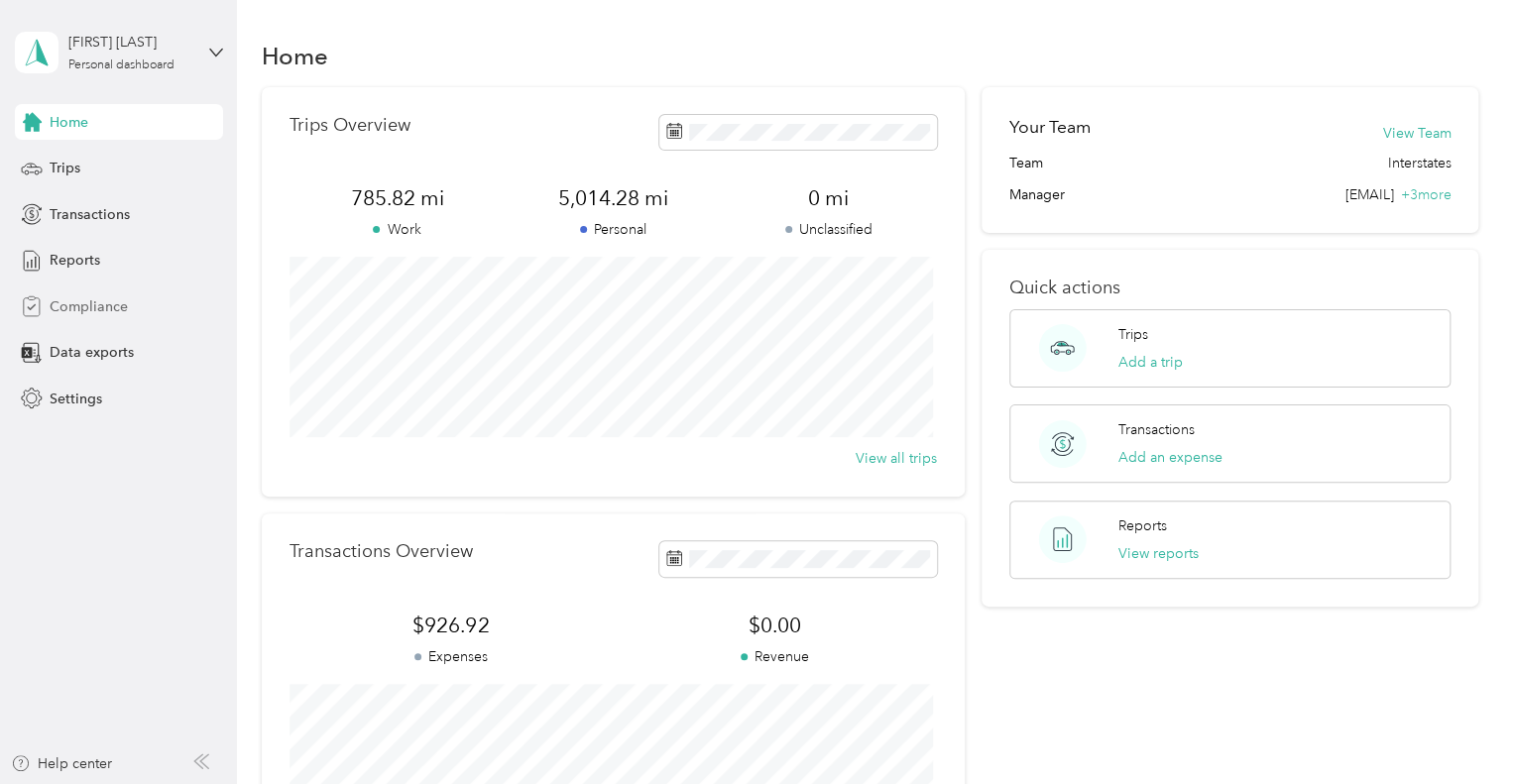 click on "Compliance" at bounding box center [88, 306] 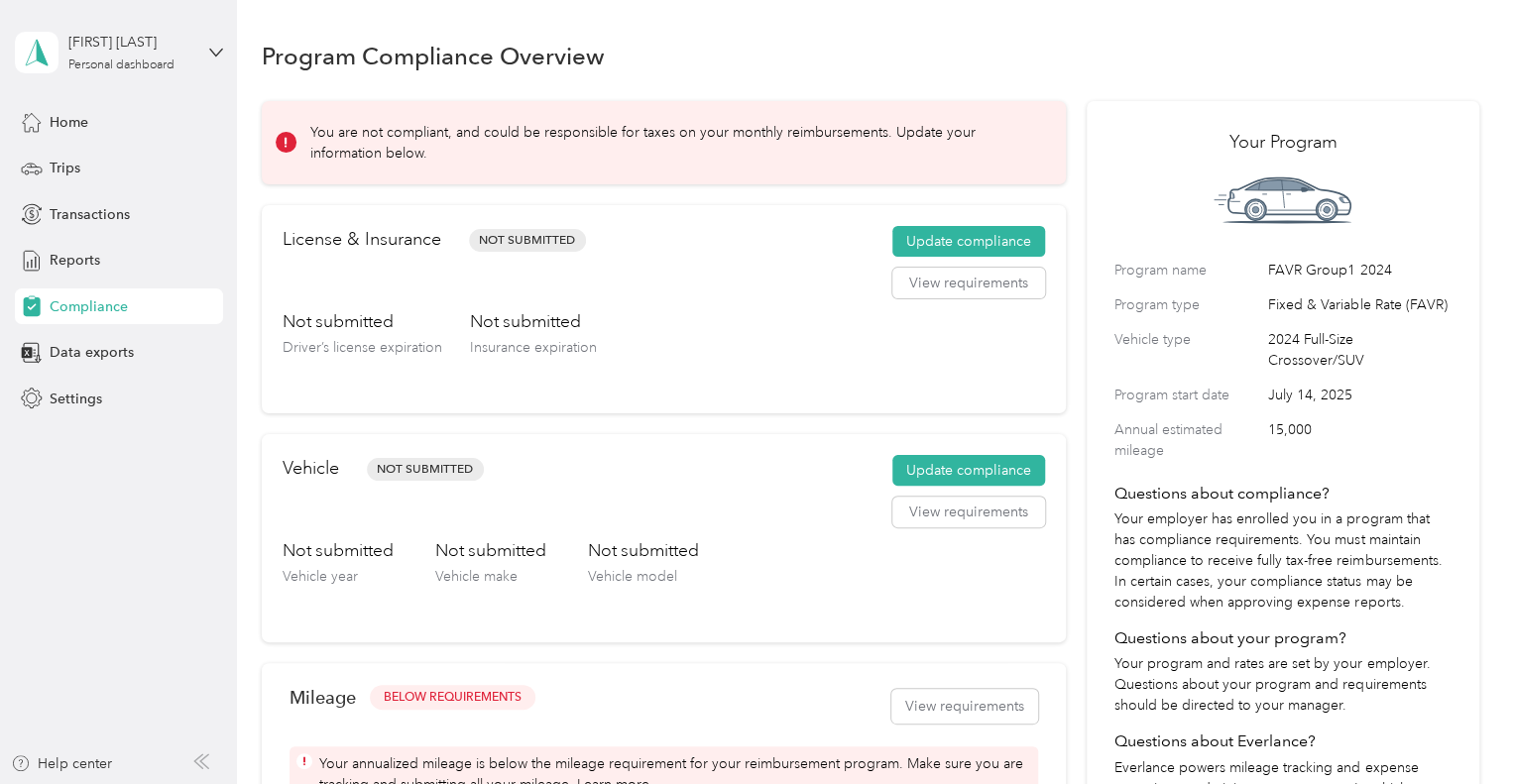 scroll, scrollTop: 0, scrollLeft: 0, axis: both 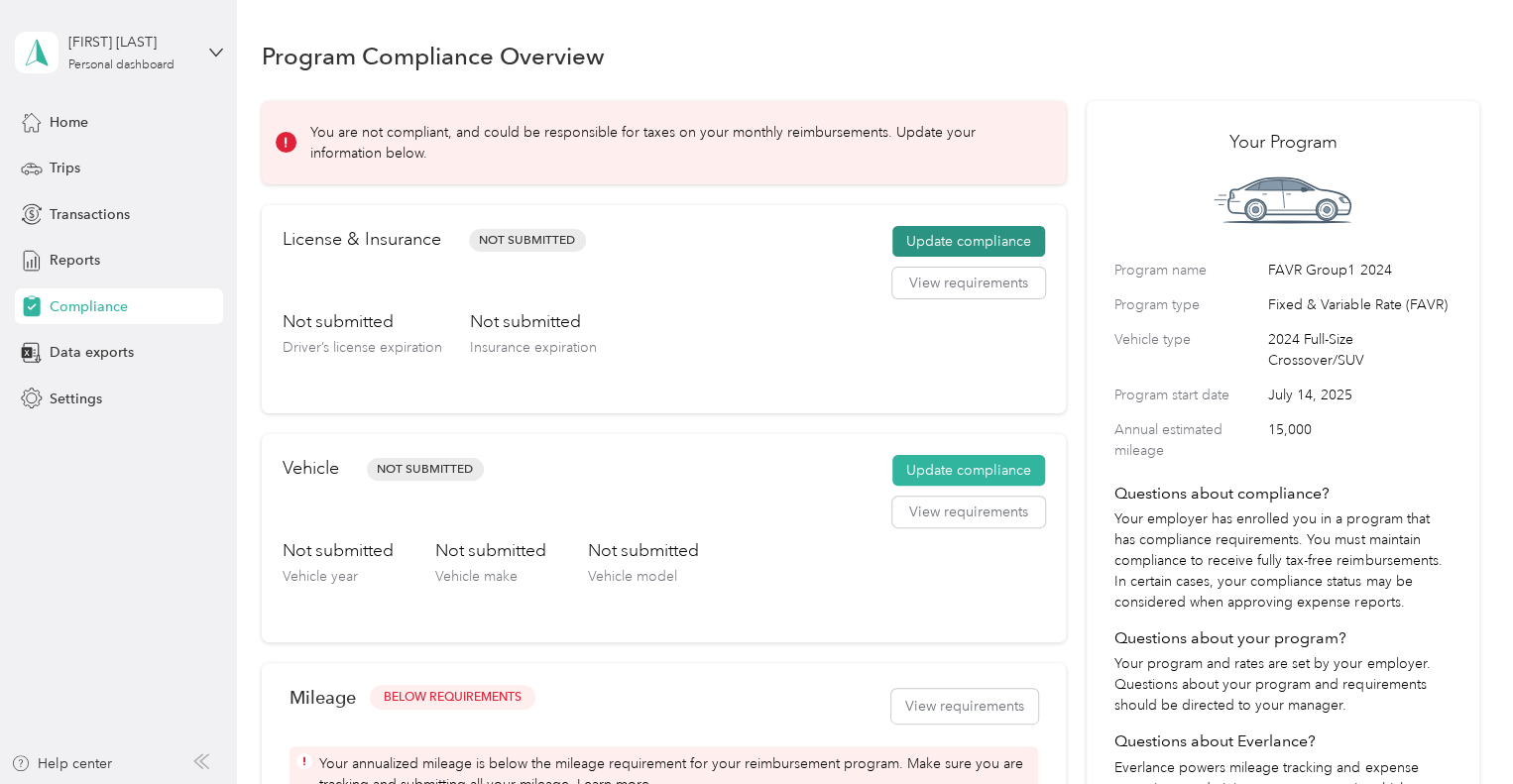 click on "Update compliance" at bounding box center (969, 242) 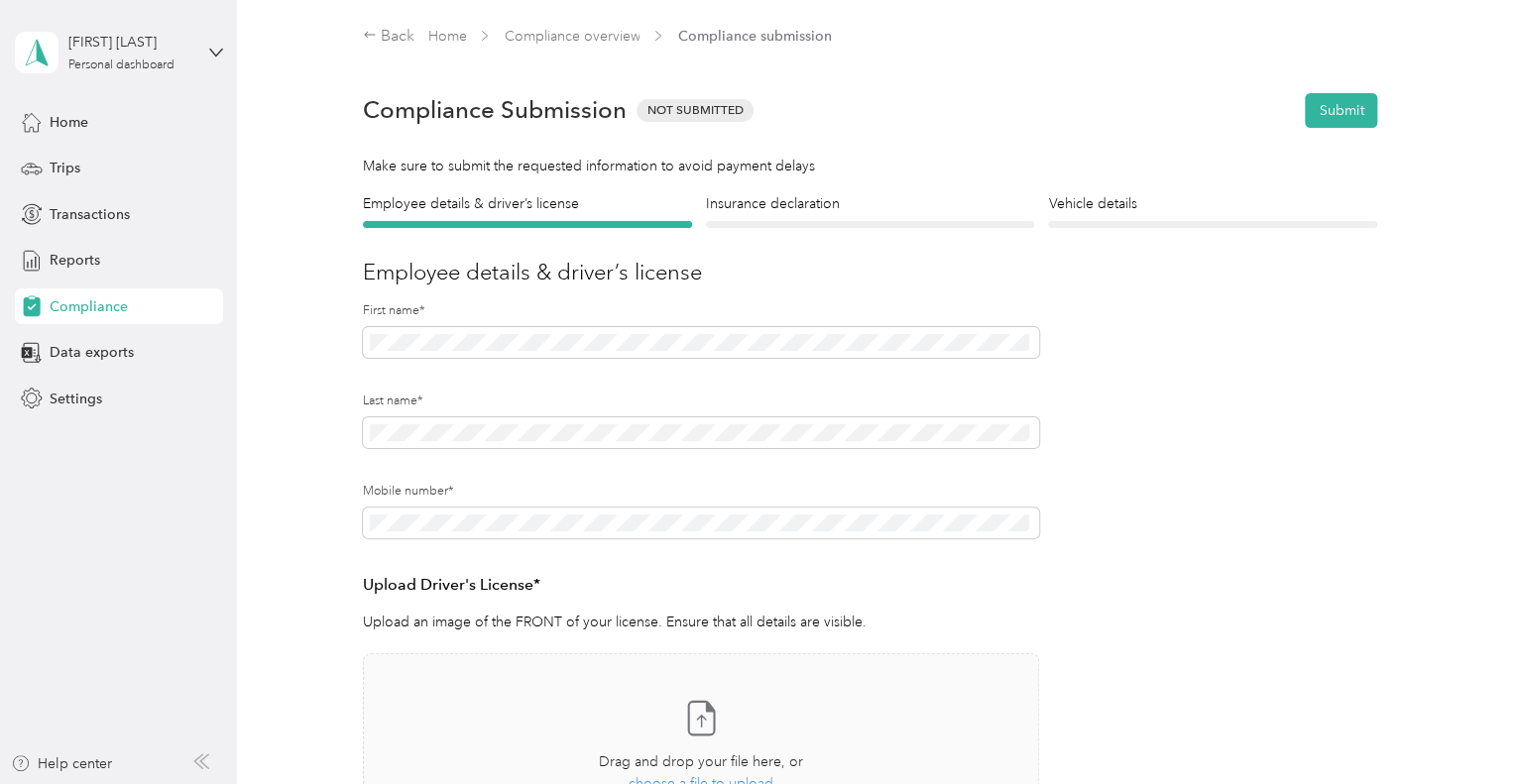 scroll, scrollTop: 99, scrollLeft: 0, axis: vertical 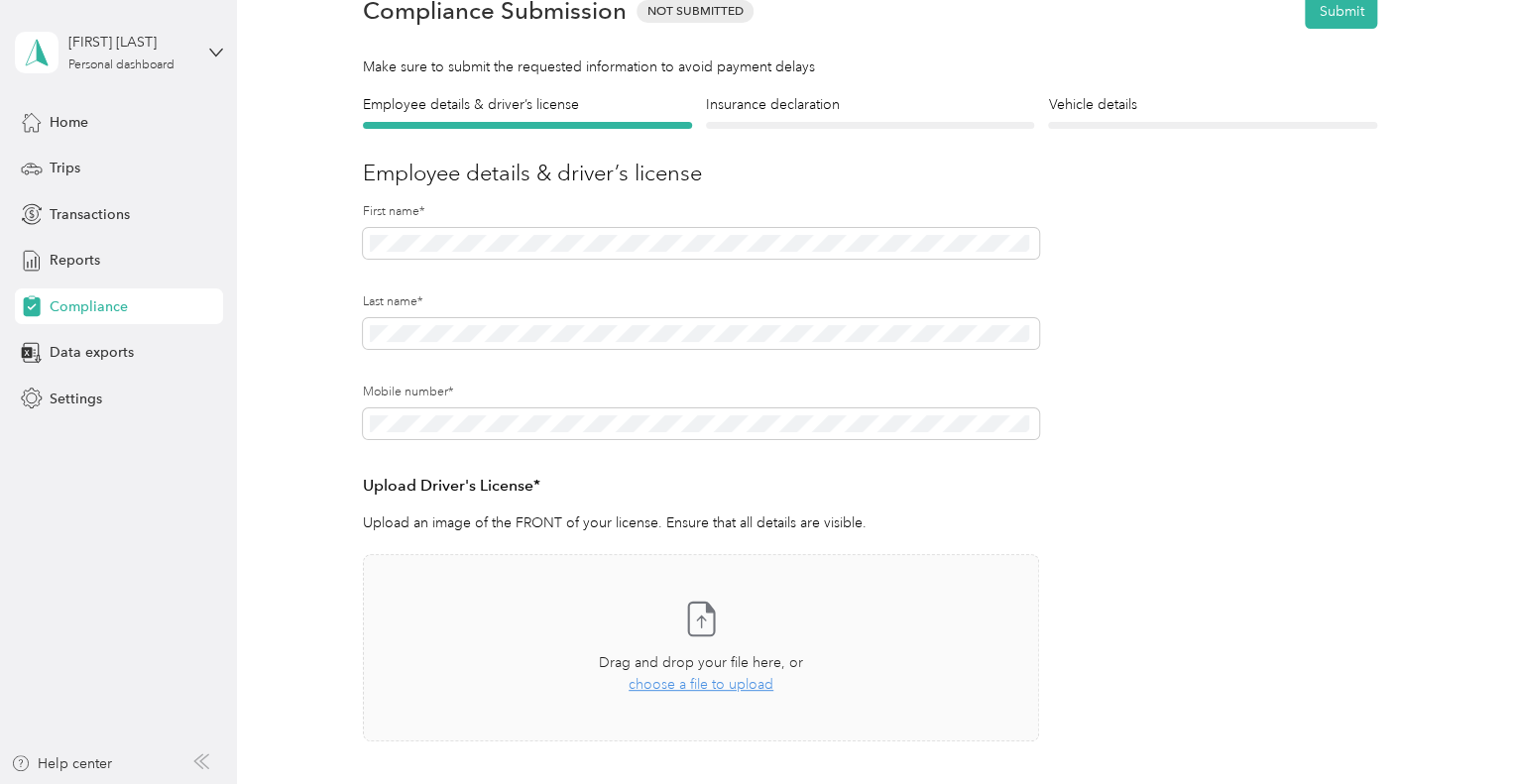 click on "Employee details & driver’s license License Insurance declaration Insurance Vehicle details Vehicle Employee details & driver’s license First name*   Last name*   Mobile number*   Upload Driver's License* Upload an image of the FRONT of your license. Ensure that all details are visible. Take a photo or choose a photo from your library Drag and drop your file here, or choose a file to upload To update your vehicle, complete these steps: 1. Upload new insurance declaration page 2. Update vehicle details 3. Press Submit! Upload Insurance Declaration page* Upload your insurance declaration page. Make sure all required details are clearly visible.   What is the Insurance Declaration page? Click to expand This is an example. Your insurance declaration page may look slightly different. Take a photo or choose a photo from your library Drag and drop your file here, or choose a file to upload Is this vehicle owned or leased?* Owned Leased Odometer reading (in miles)*   Odometer reading date*     Next" at bounding box center [870, 473] 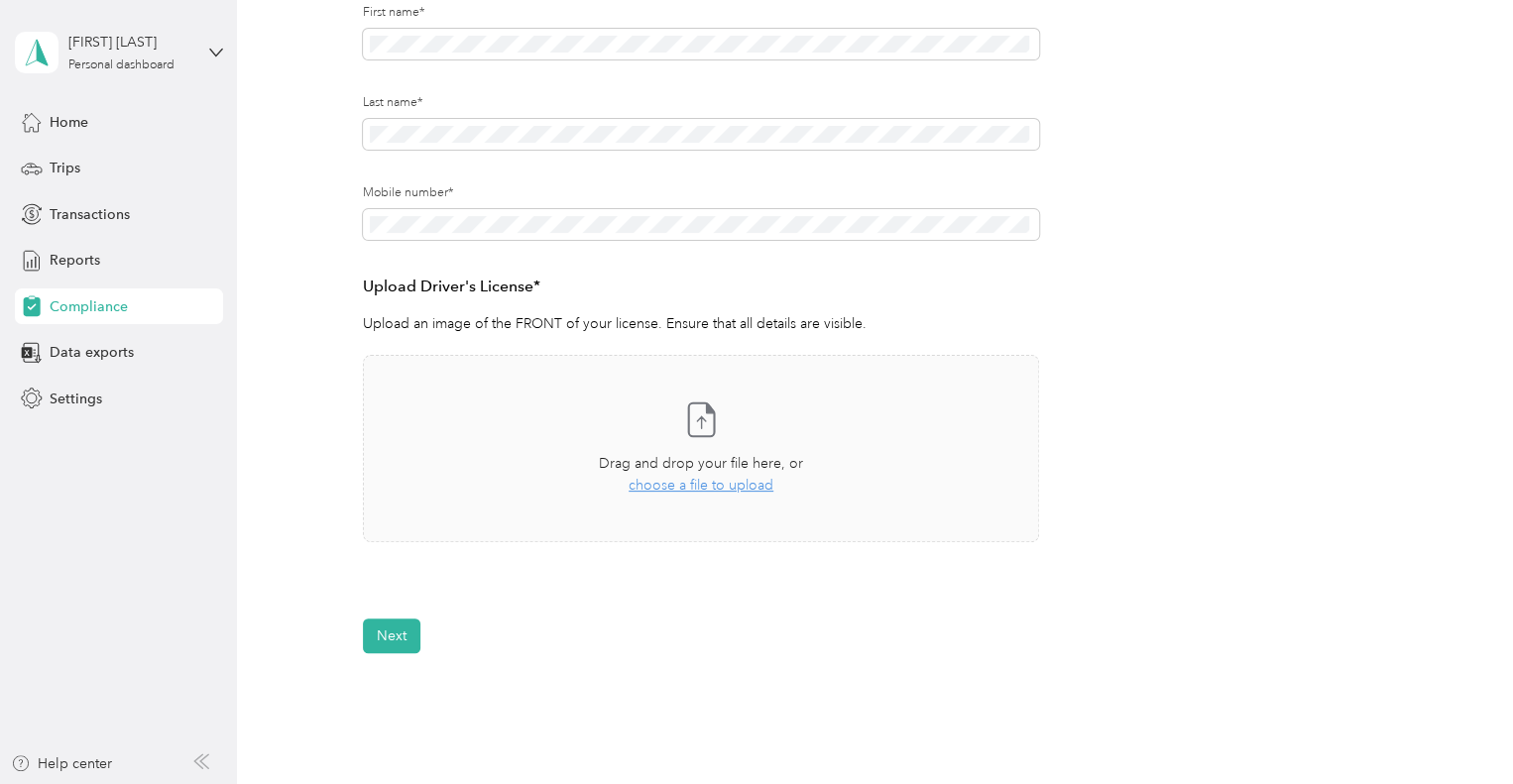 scroll, scrollTop: 396, scrollLeft: 0, axis: vertical 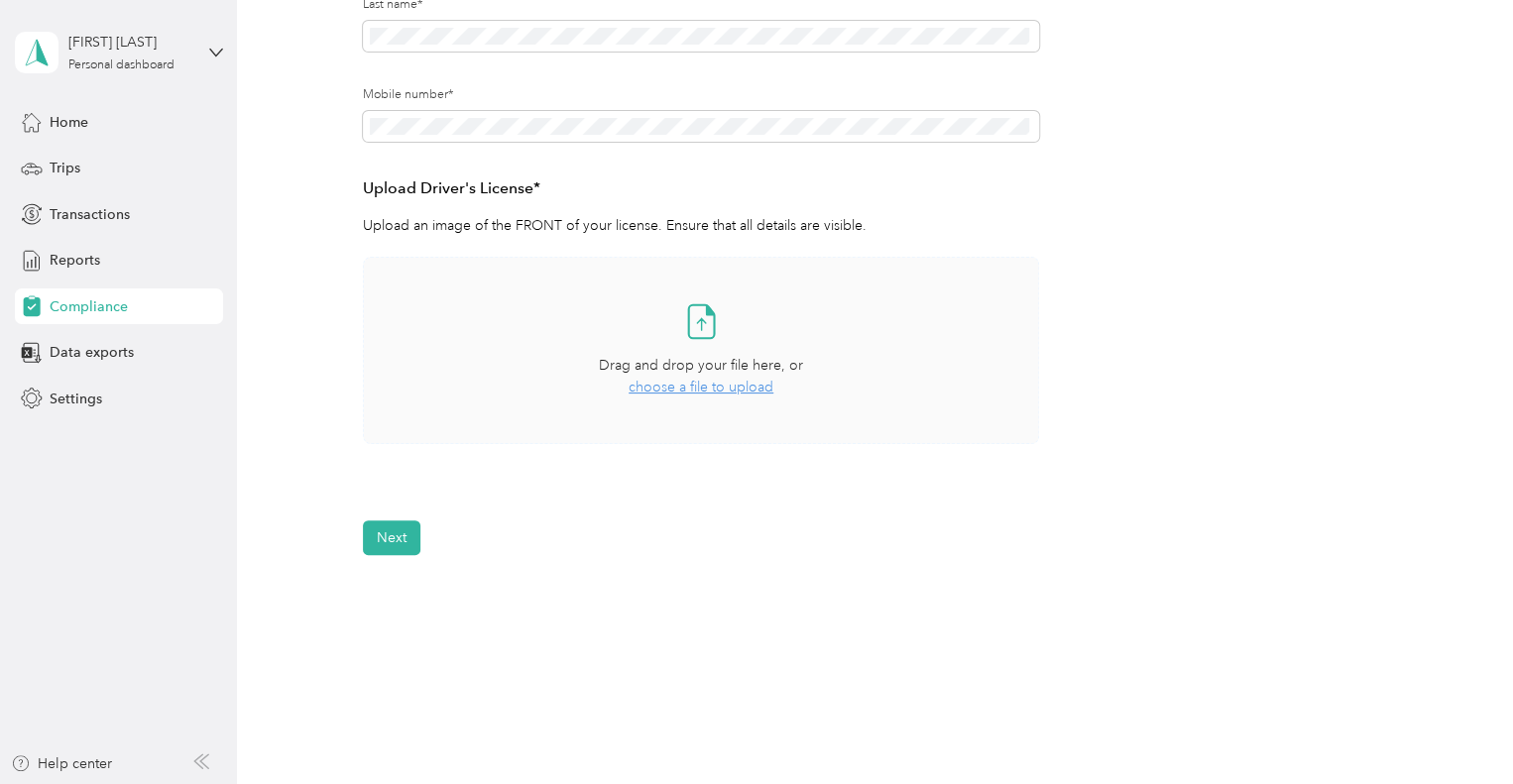 click on "choose a file to upload" at bounding box center [701, 387] 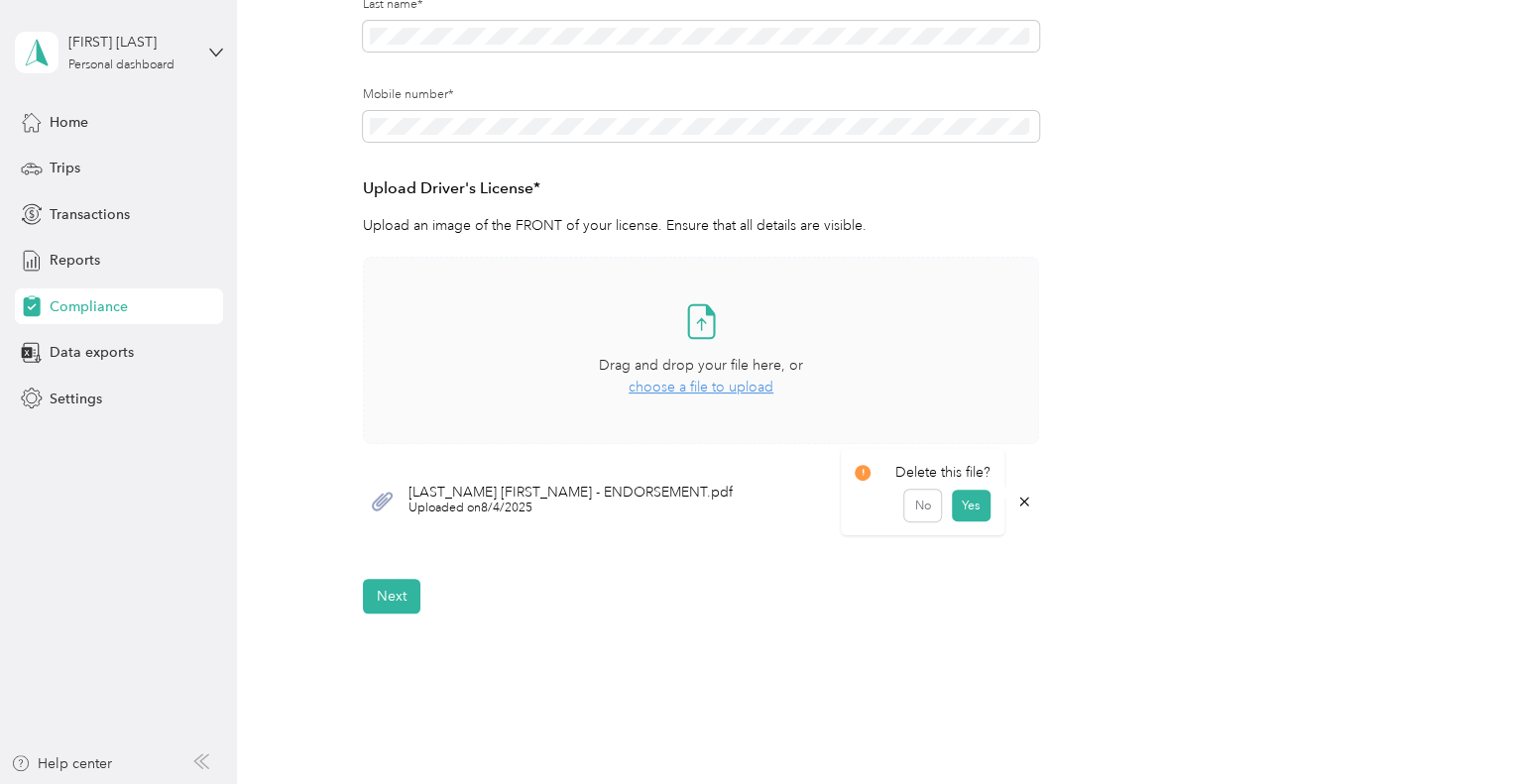 click 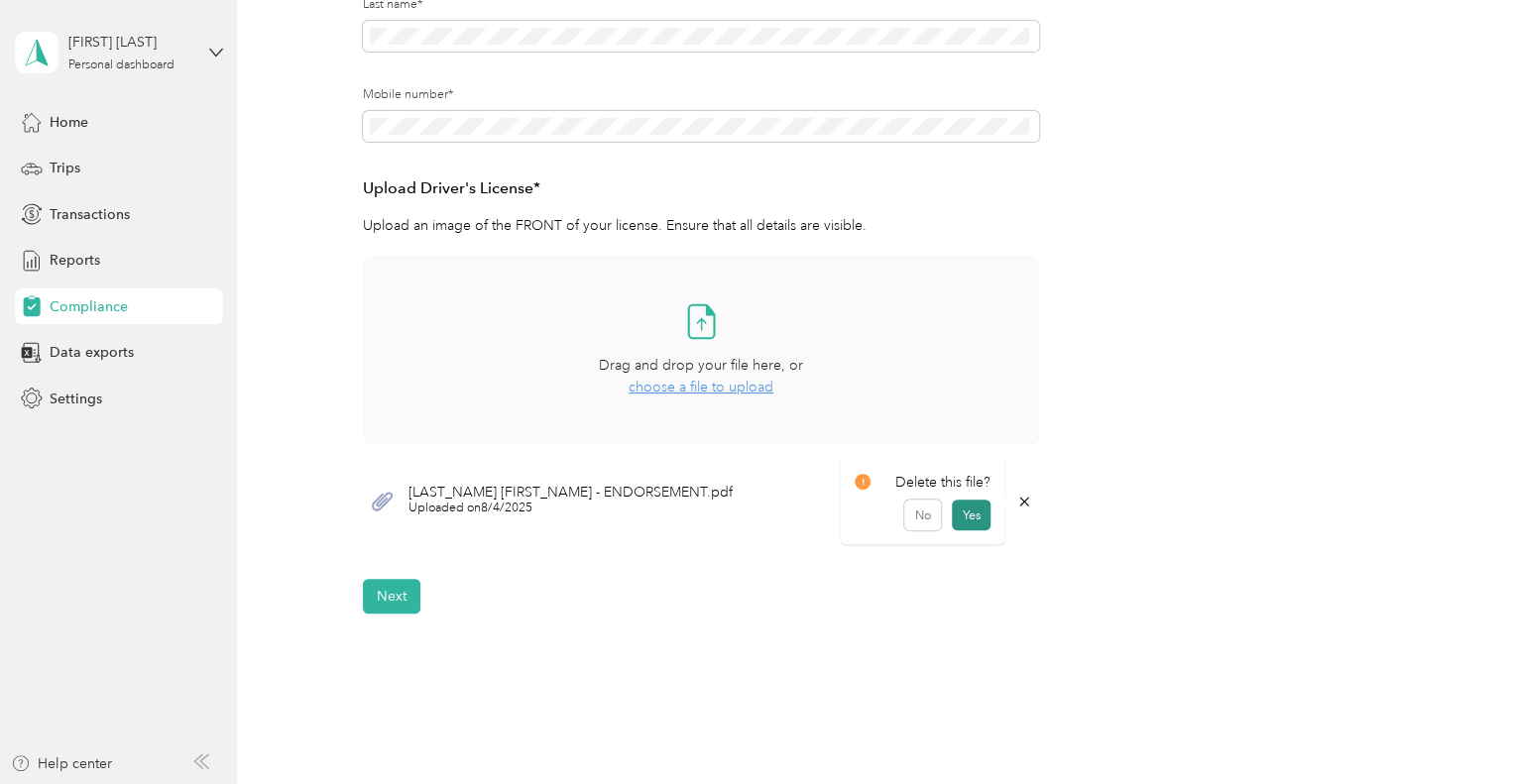 click on "Yes" at bounding box center [971, 515] 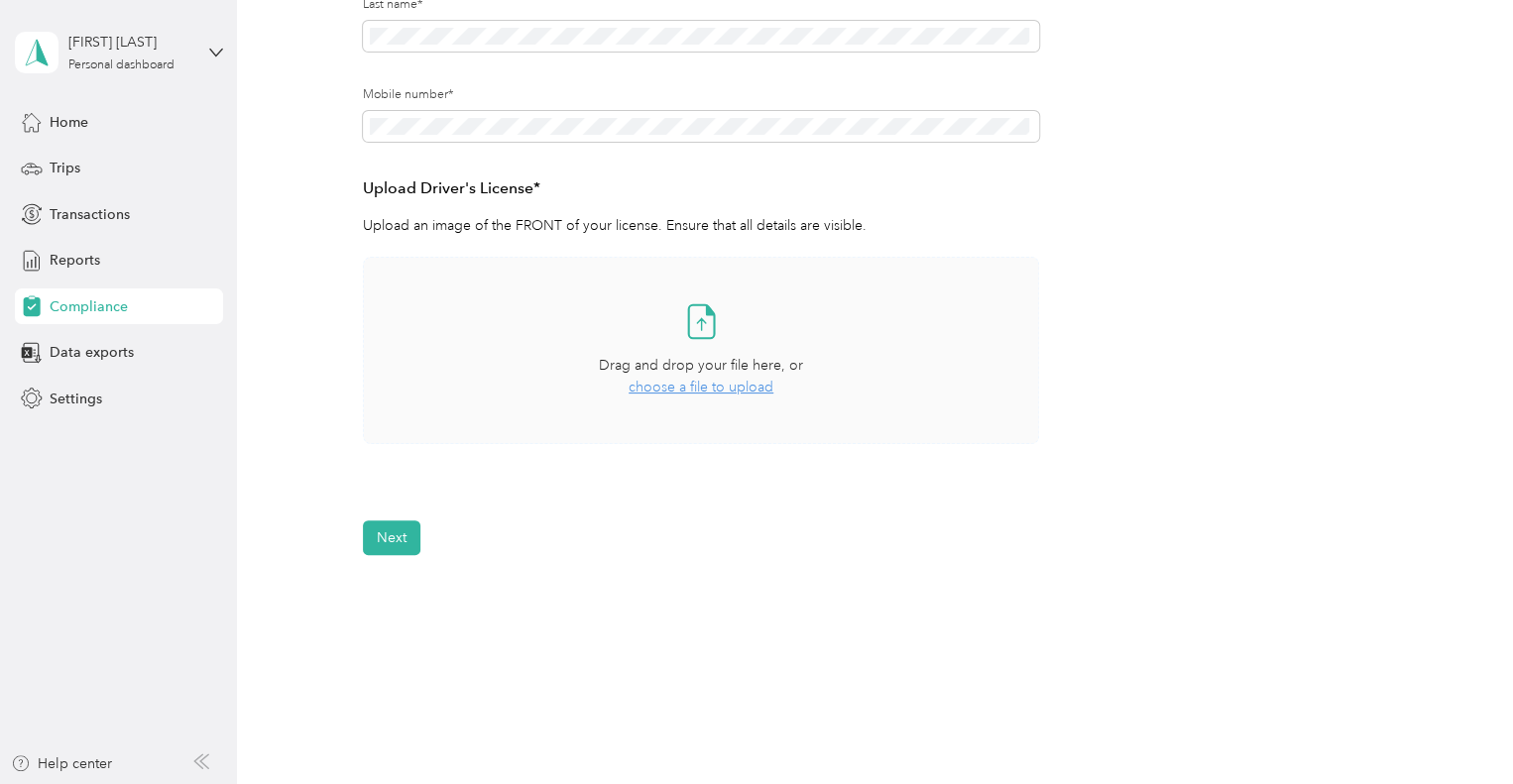 click on "choose a file to upload" at bounding box center [701, 387] 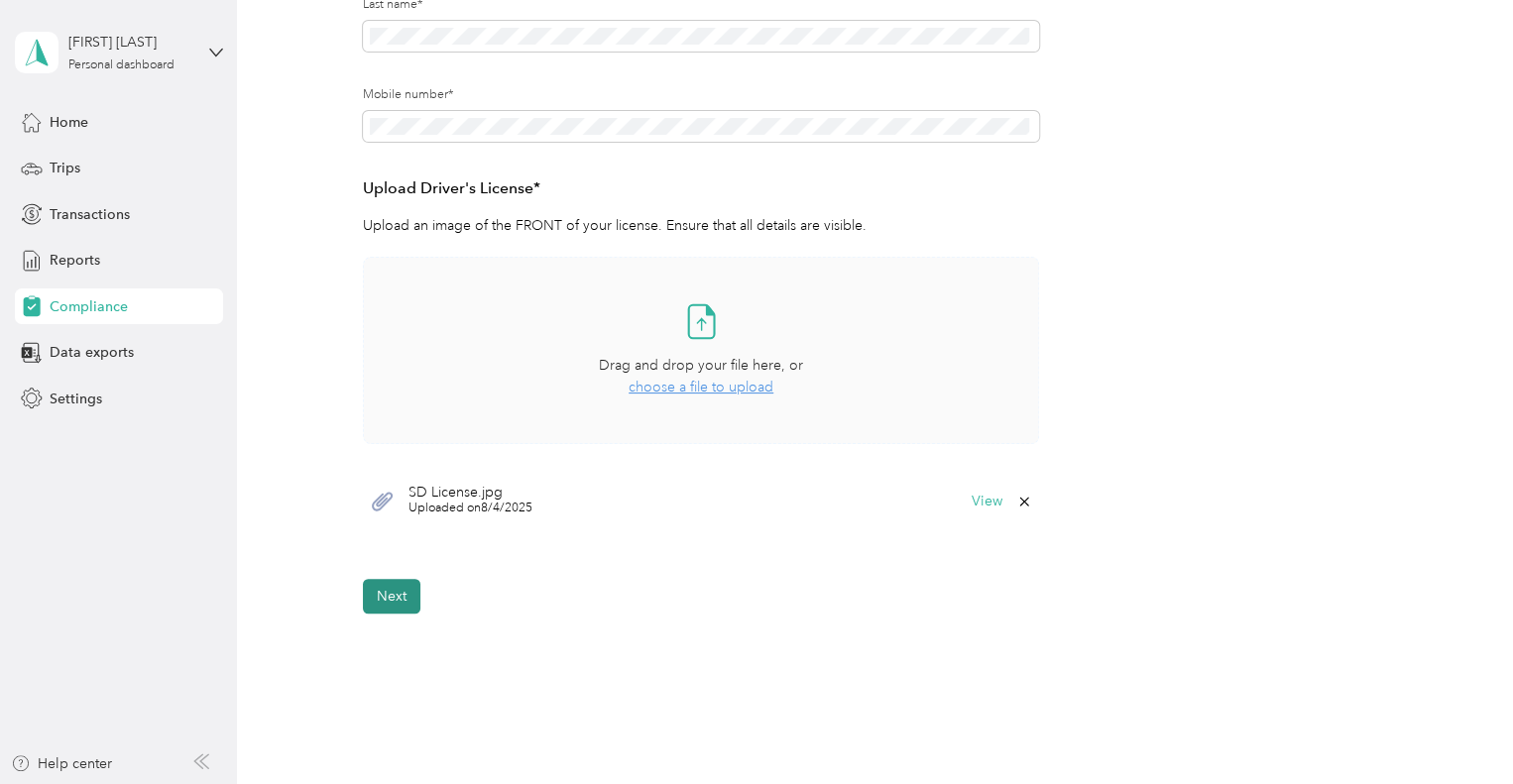 click on "Next" at bounding box center [392, 596] 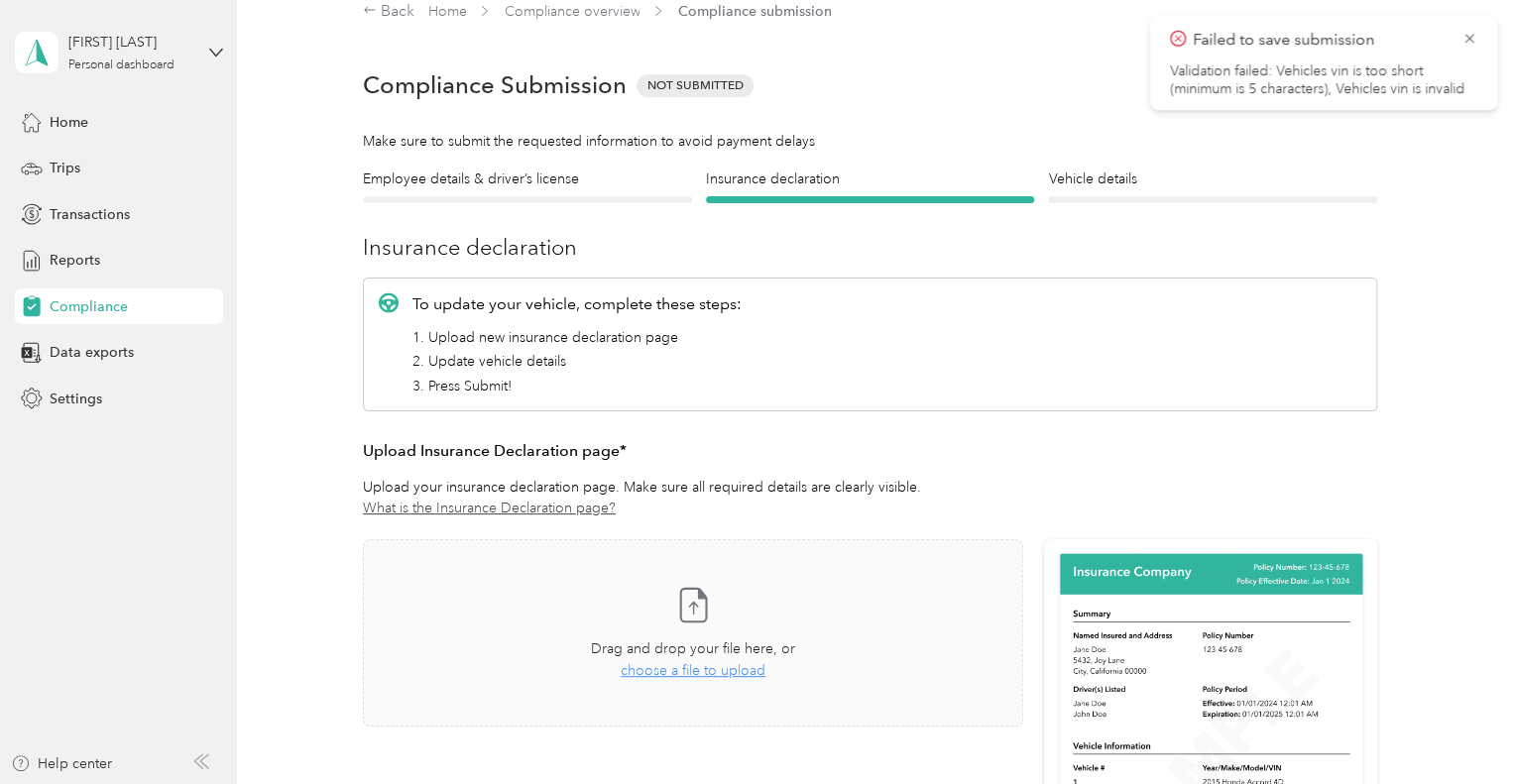 scroll, scrollTop: 24, scrollLeft: 0, axis: vertical 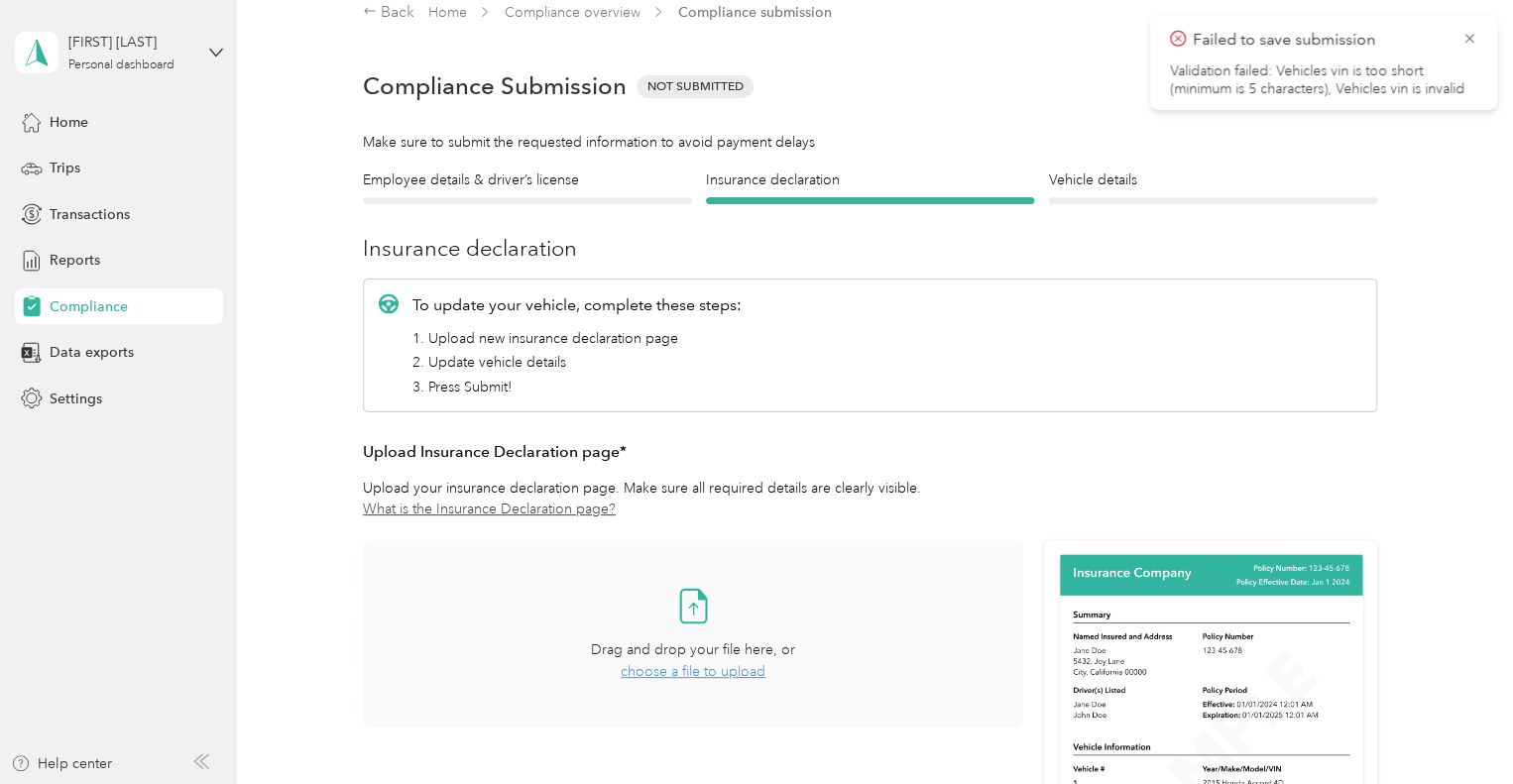 click on "choose a file to upload" at bounding box center [693, 671] 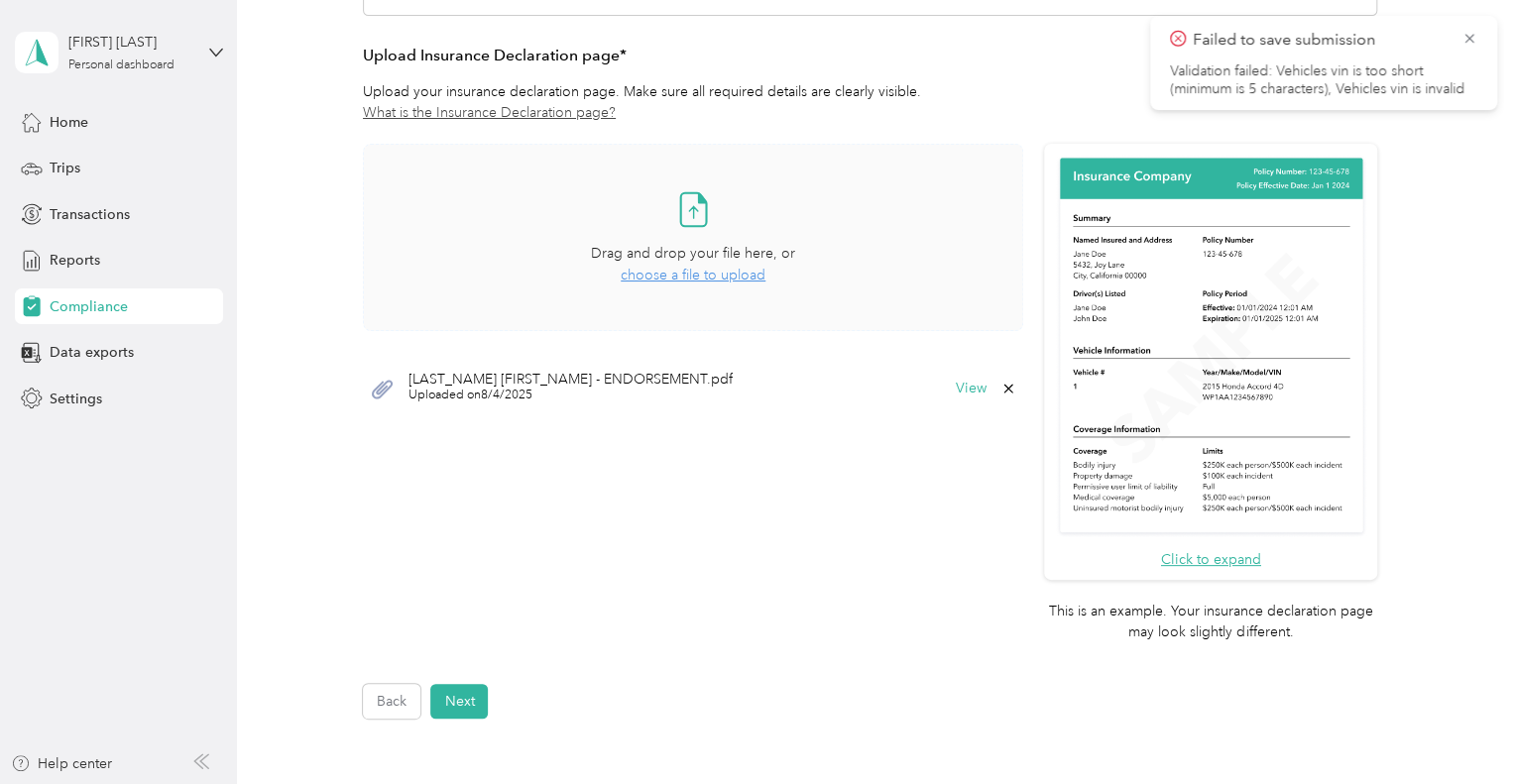 scroll, scrollTop: 519, scrollLeft: 0, axis: vertical 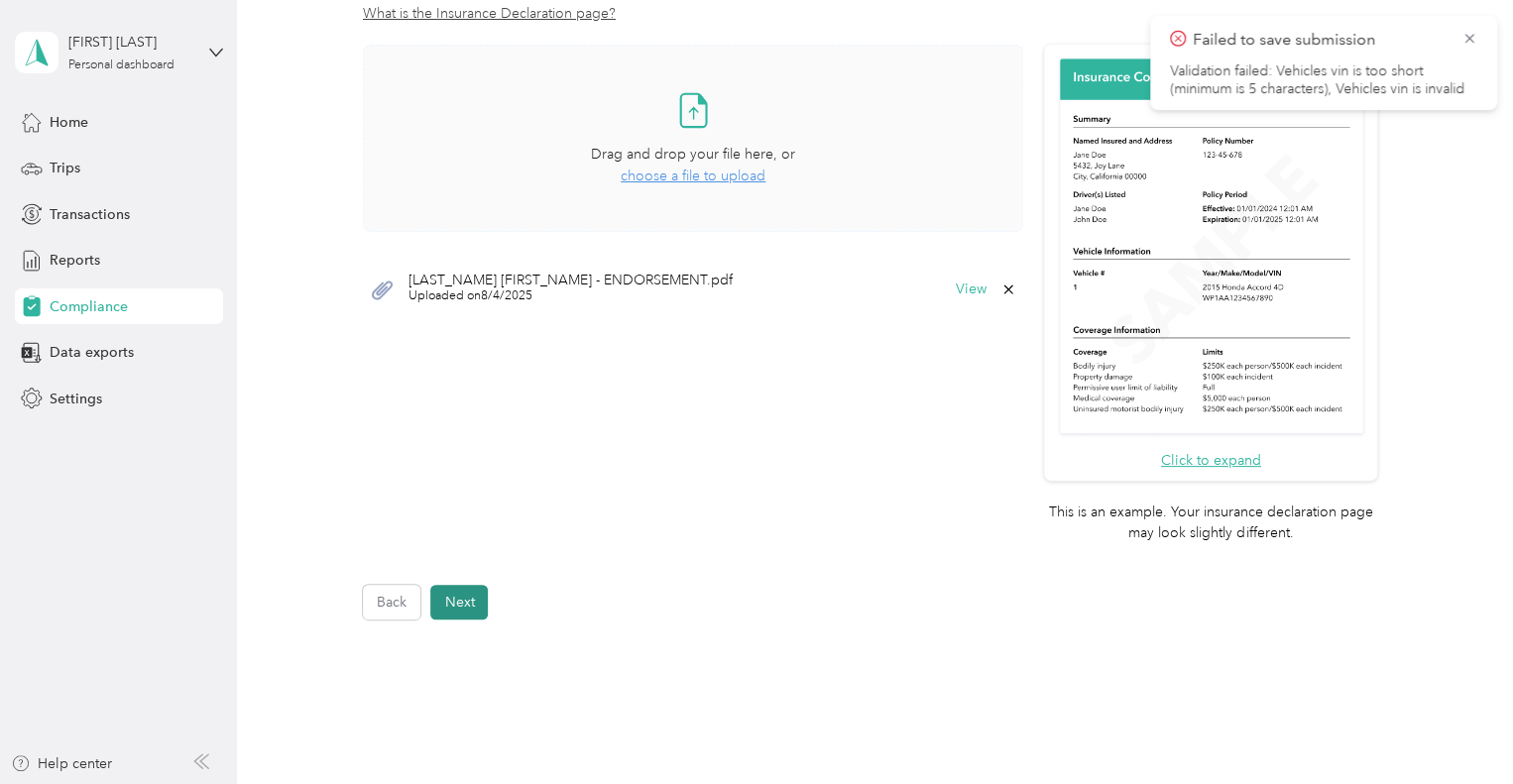 click on "Next" at bounding box center [459, 602] 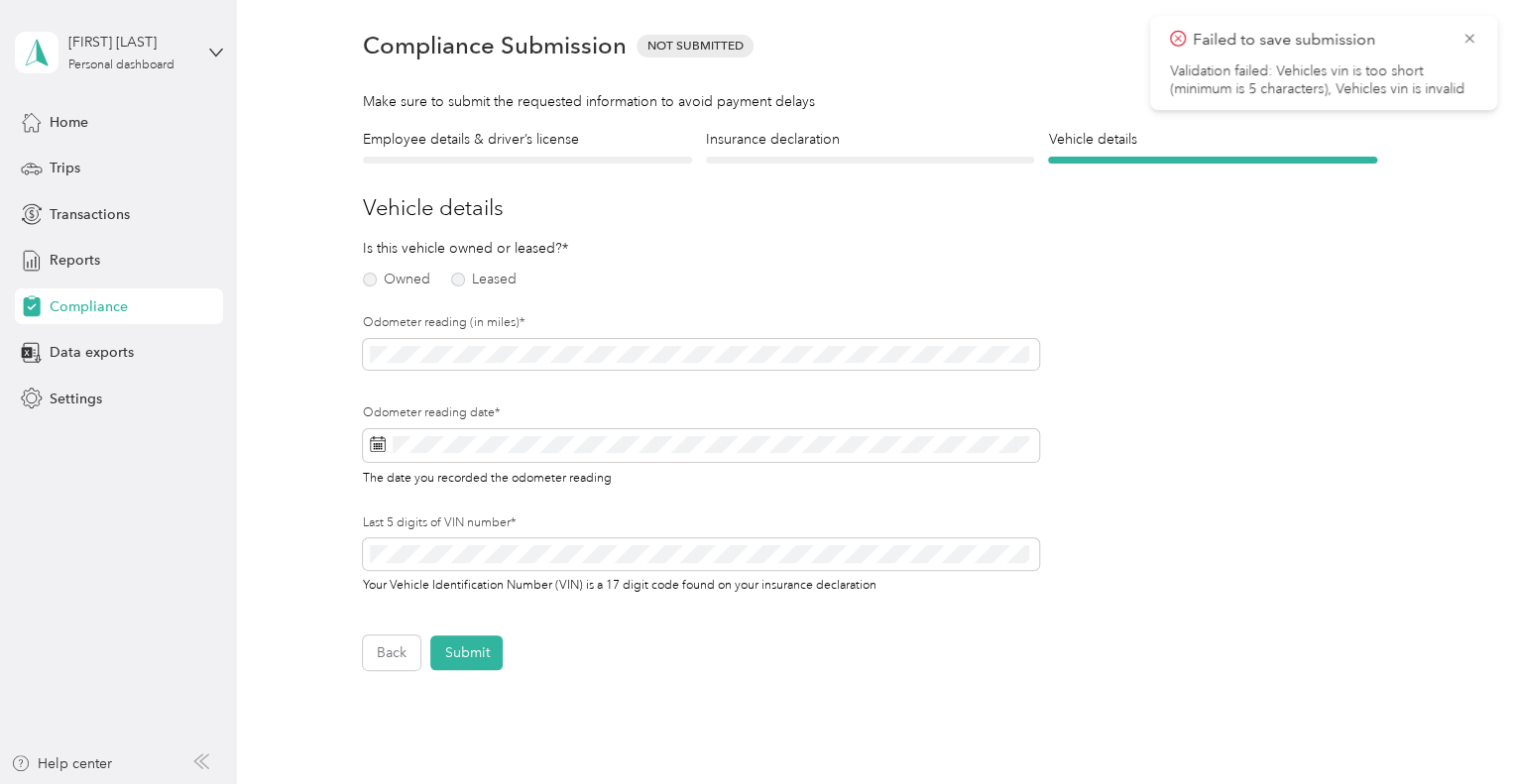 scroll, scrollTop: 24, scrollLeft: 0, axis: vertical 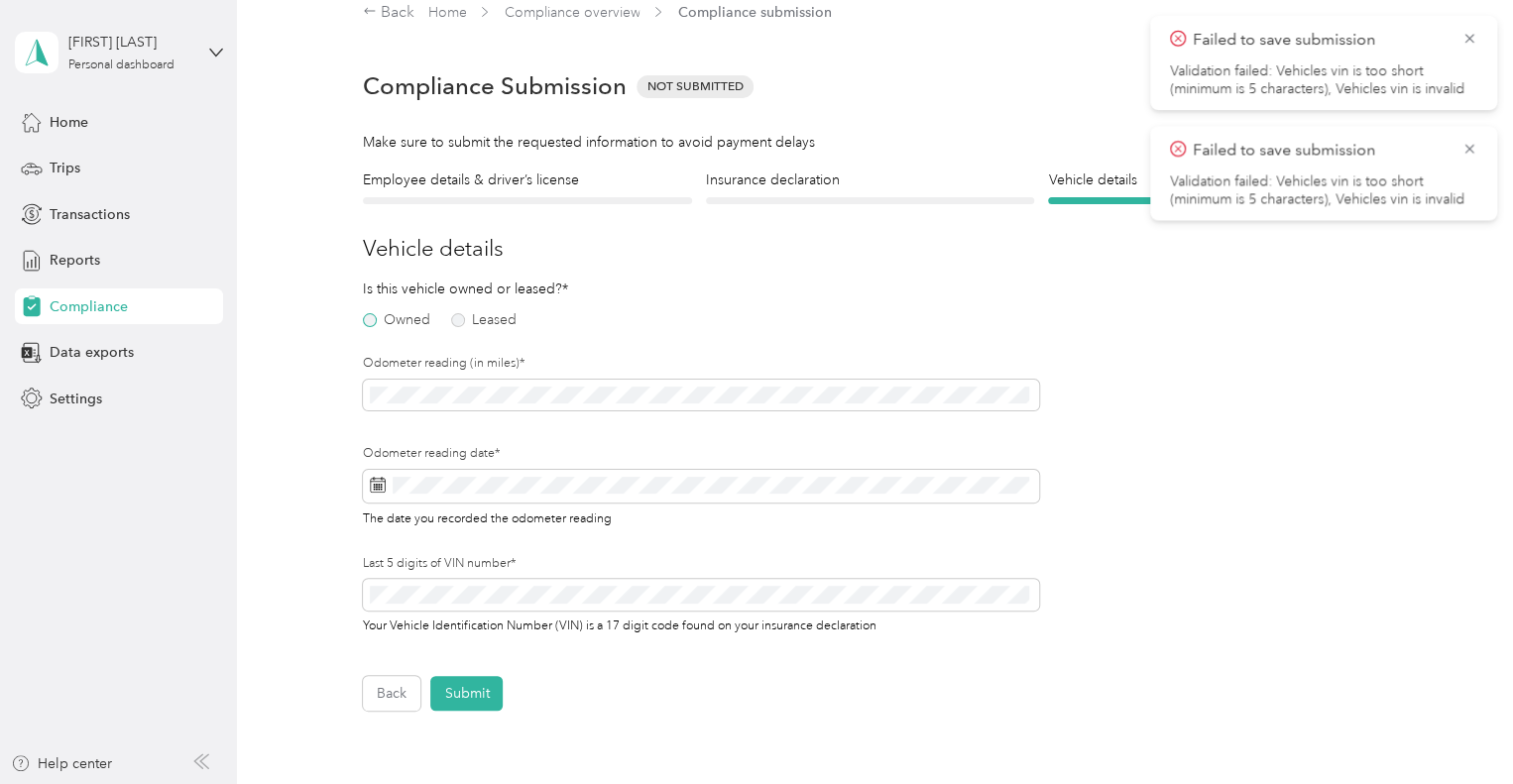 click on "Owned" at bounding box center (397, 320) 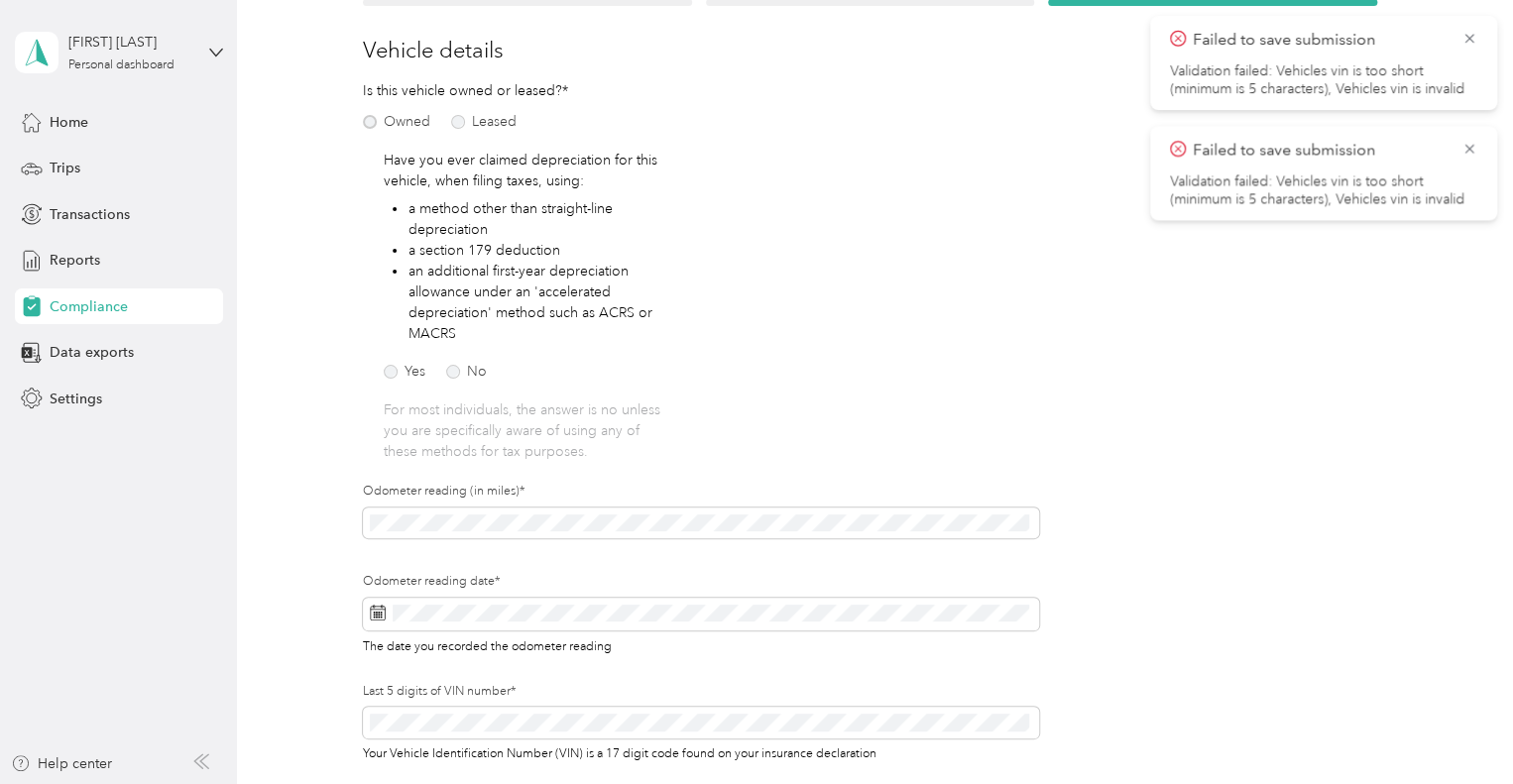 scroll, scrollTop: 321, scrollLeft: 0, axis: vertical 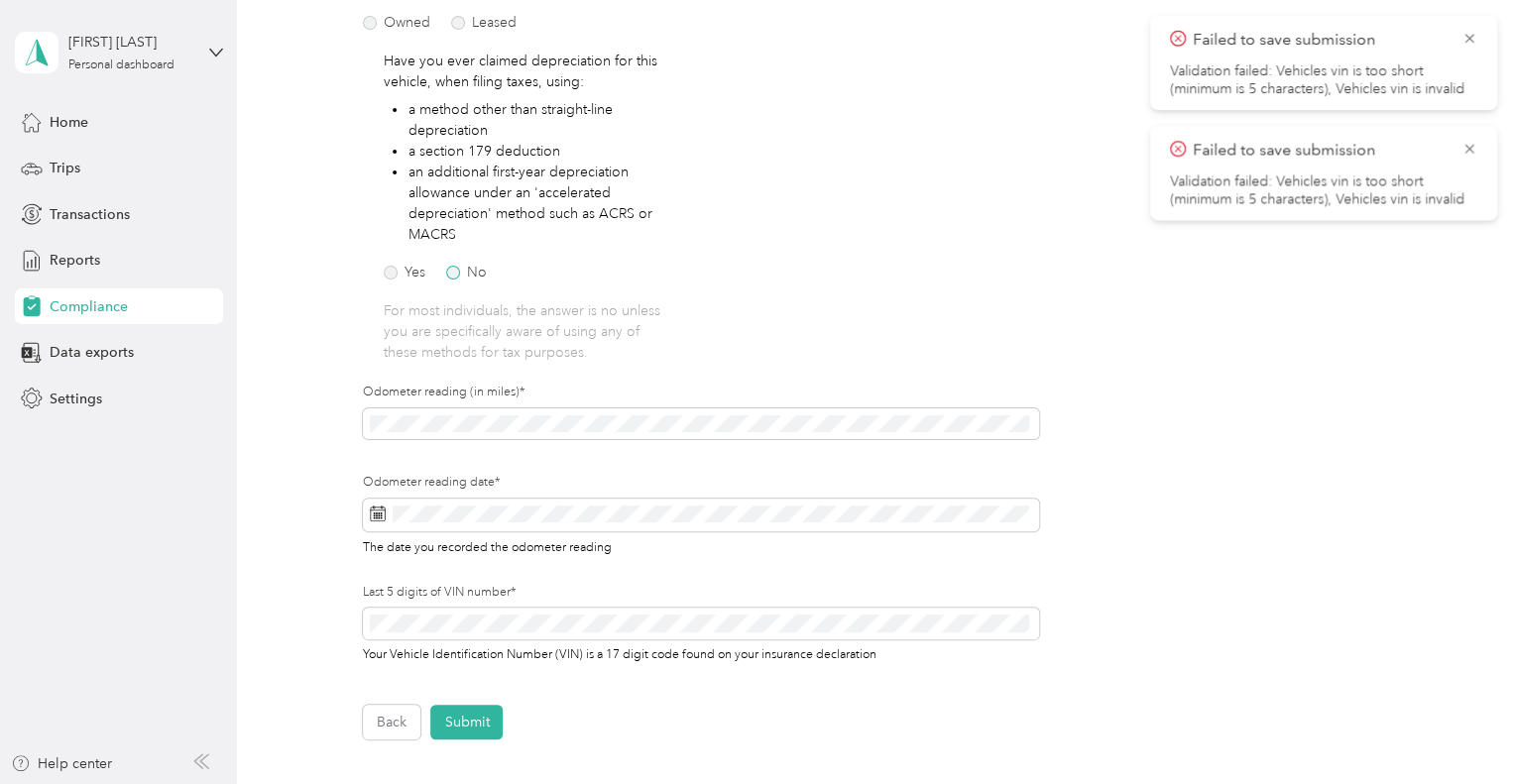 click on "No" at bounding box center [466, 273] 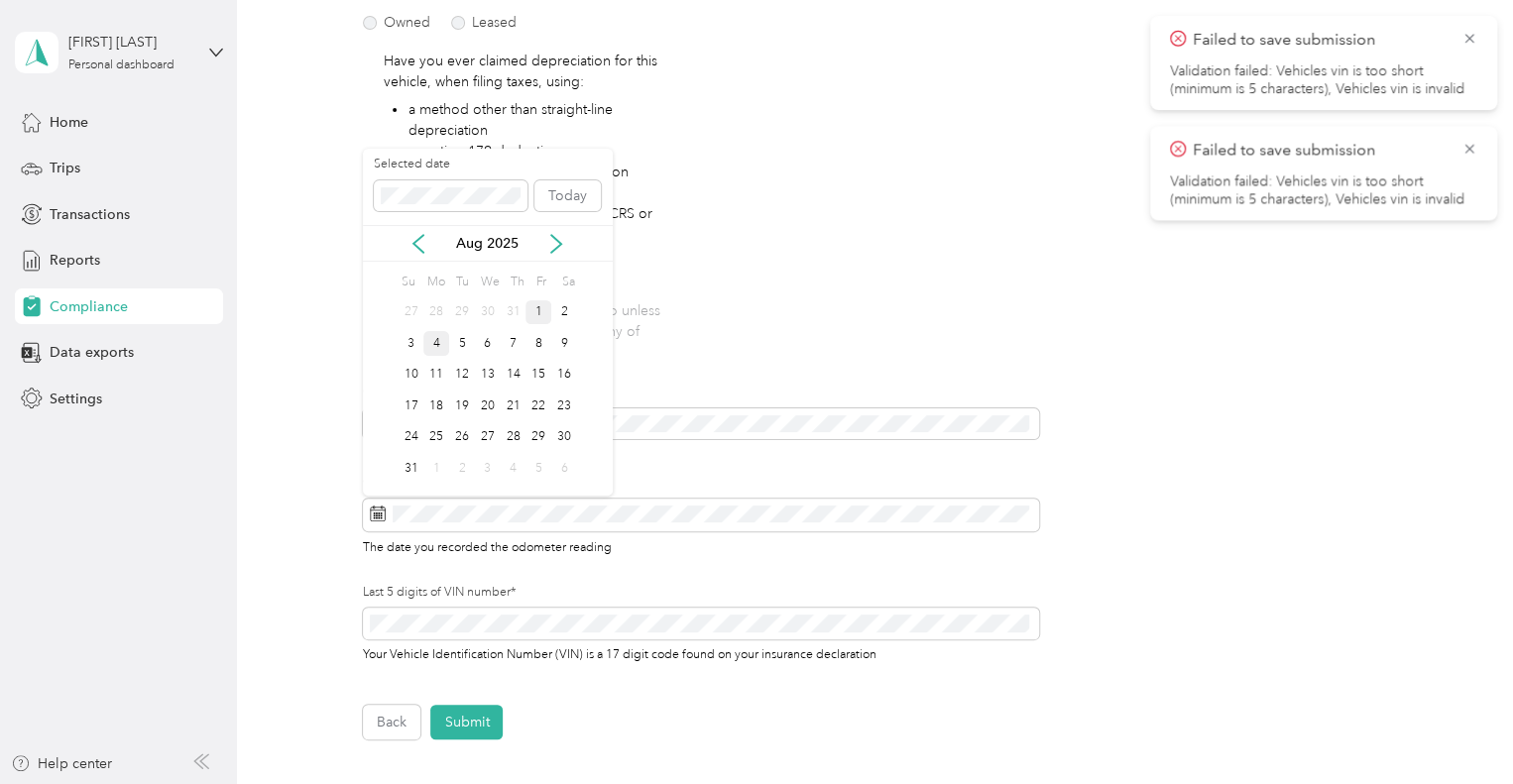 click on "1" at bounding box center (538, 312) 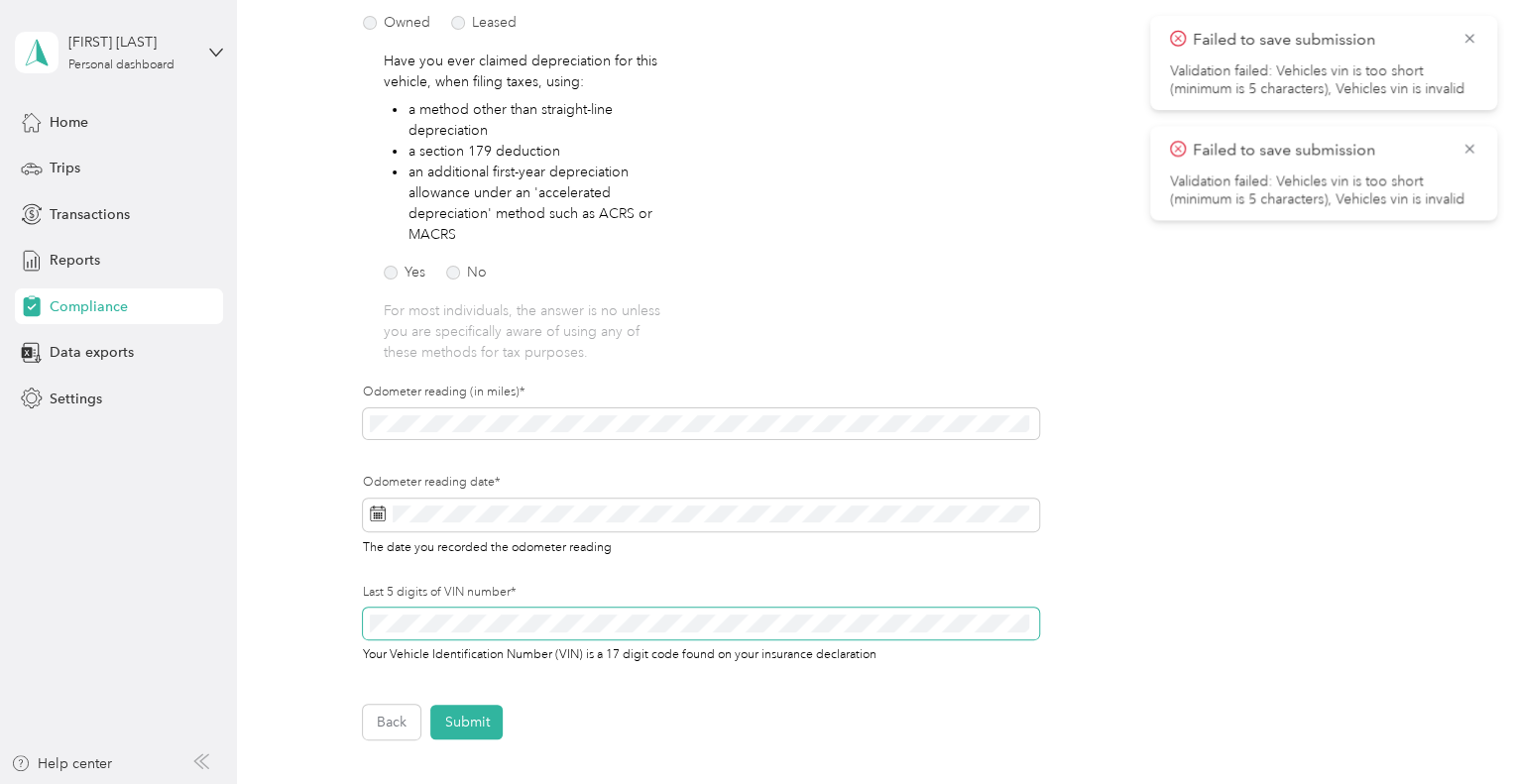 click at bounding box center (701, 623) 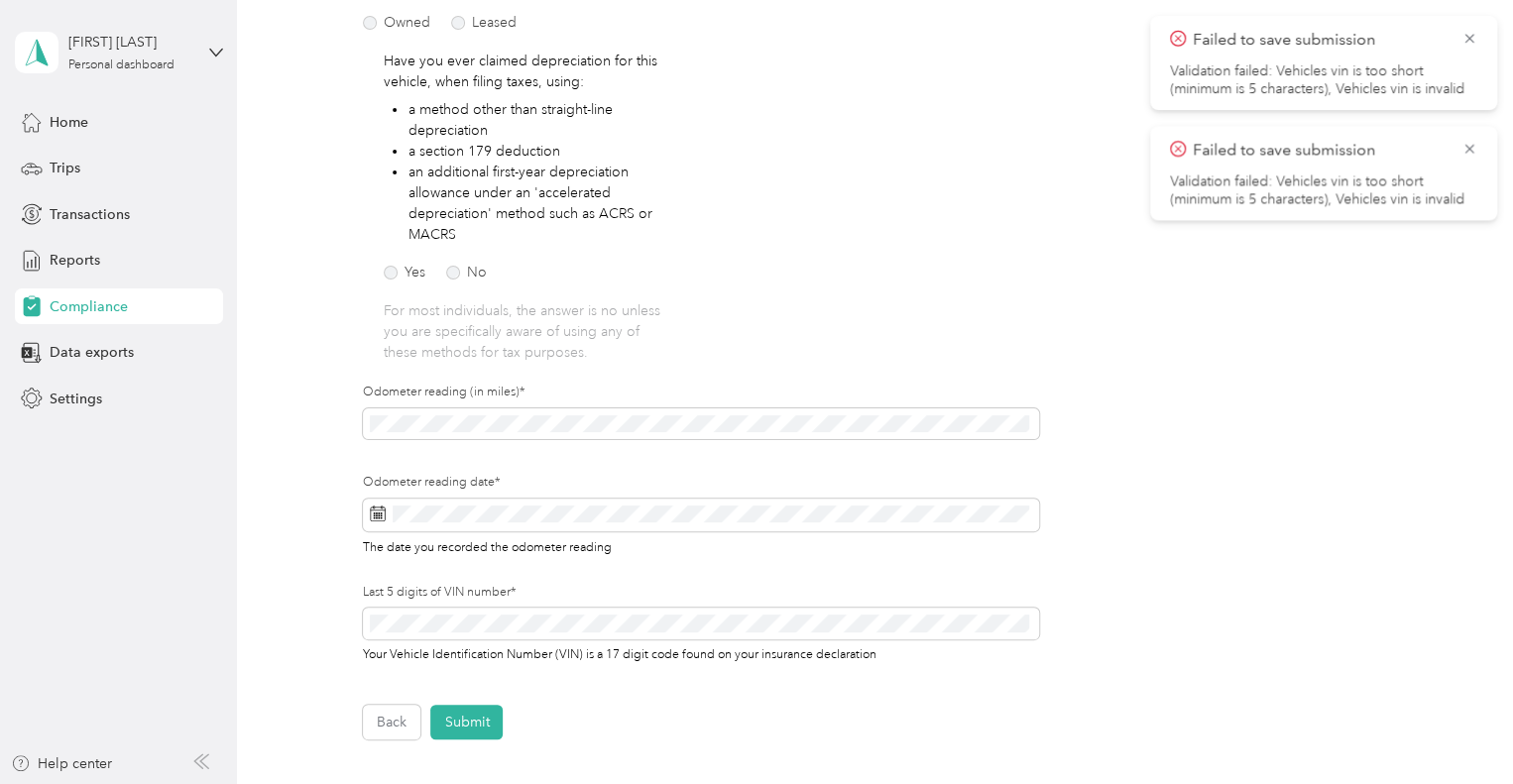 click on "Odometer reading (in miles)*" at bounding box center (701, 428) 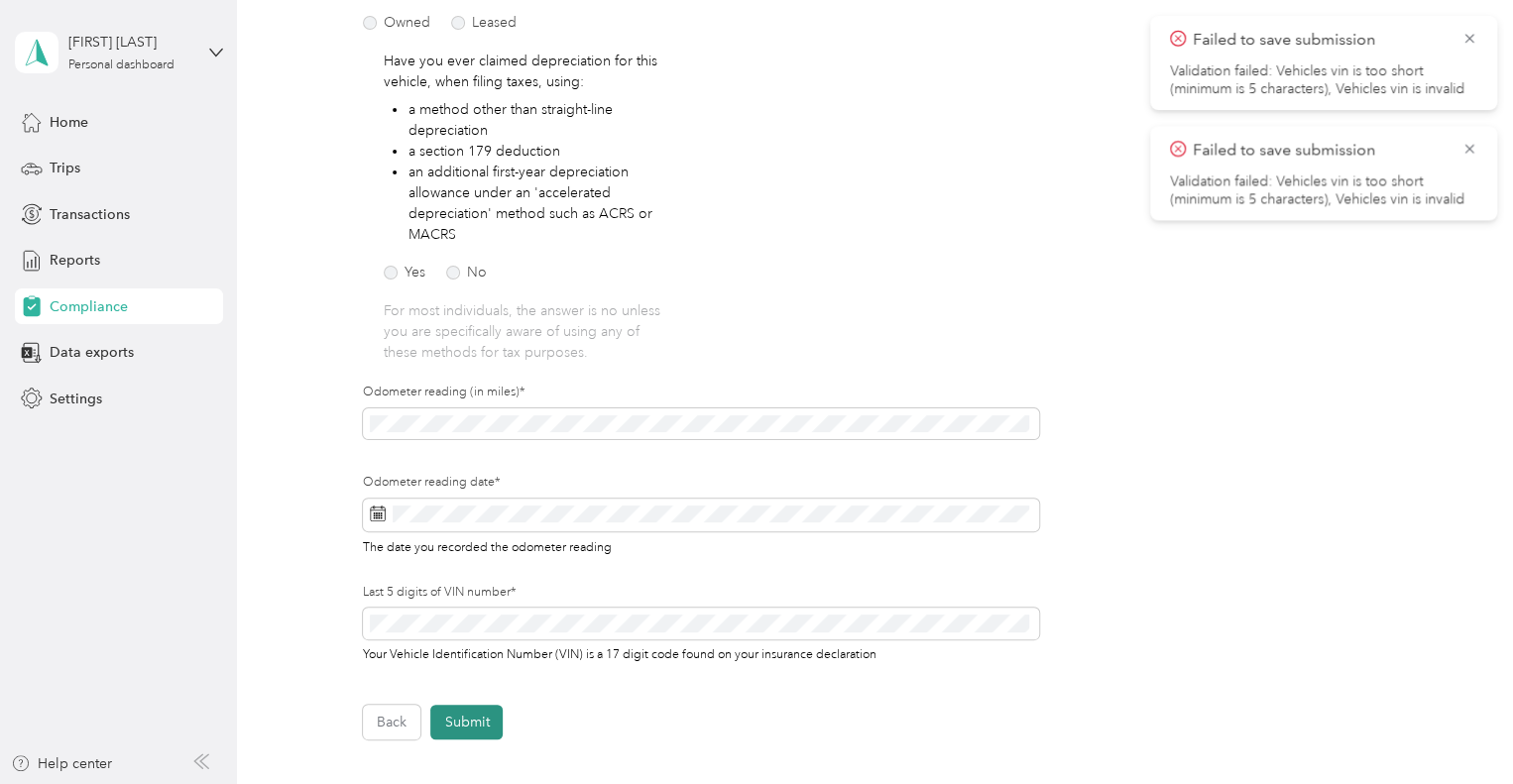 click on "Submit" at bounding box center [466, 722] 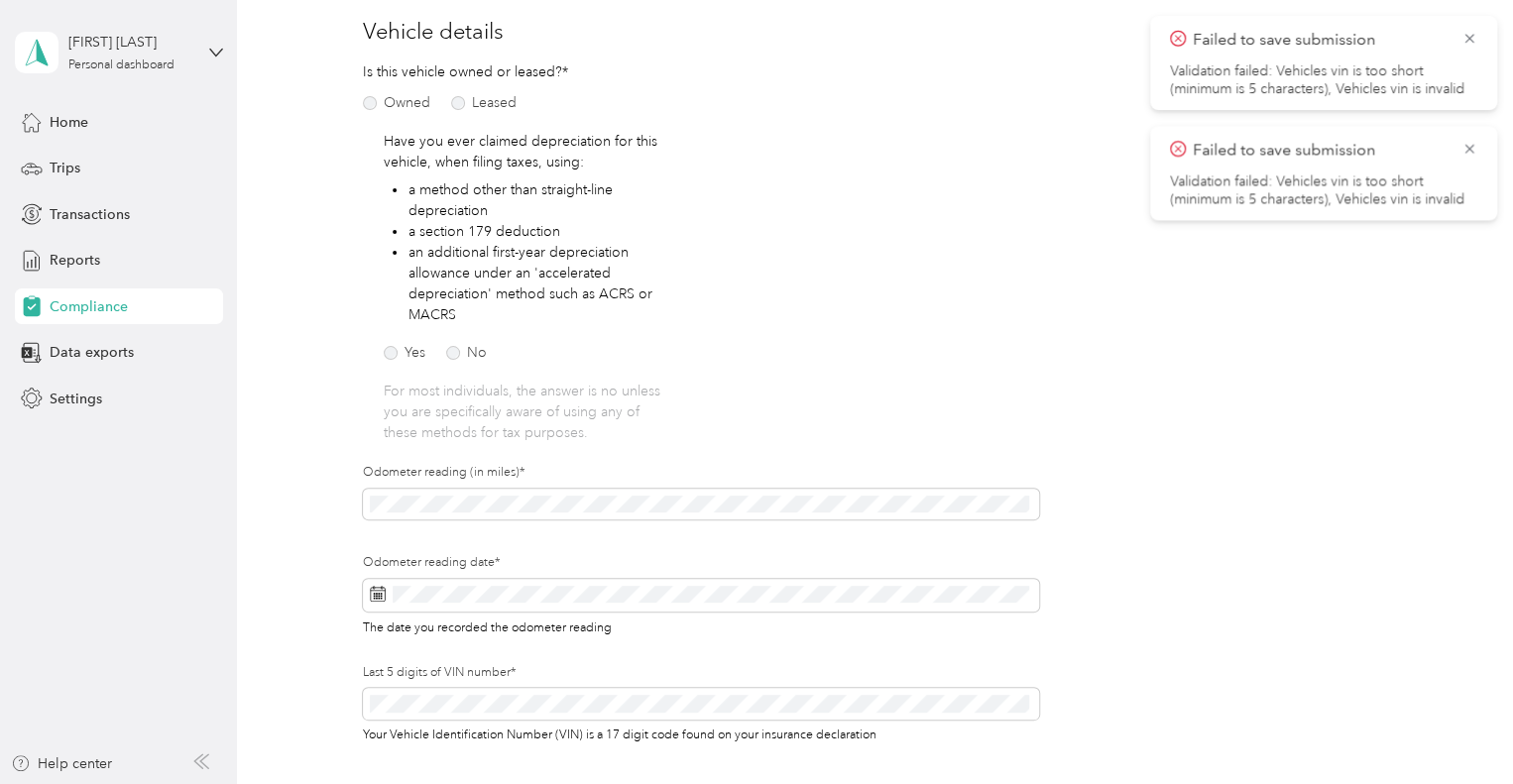 scroll, scrollTop: 24, scrollLeft: 0, axis: vertical 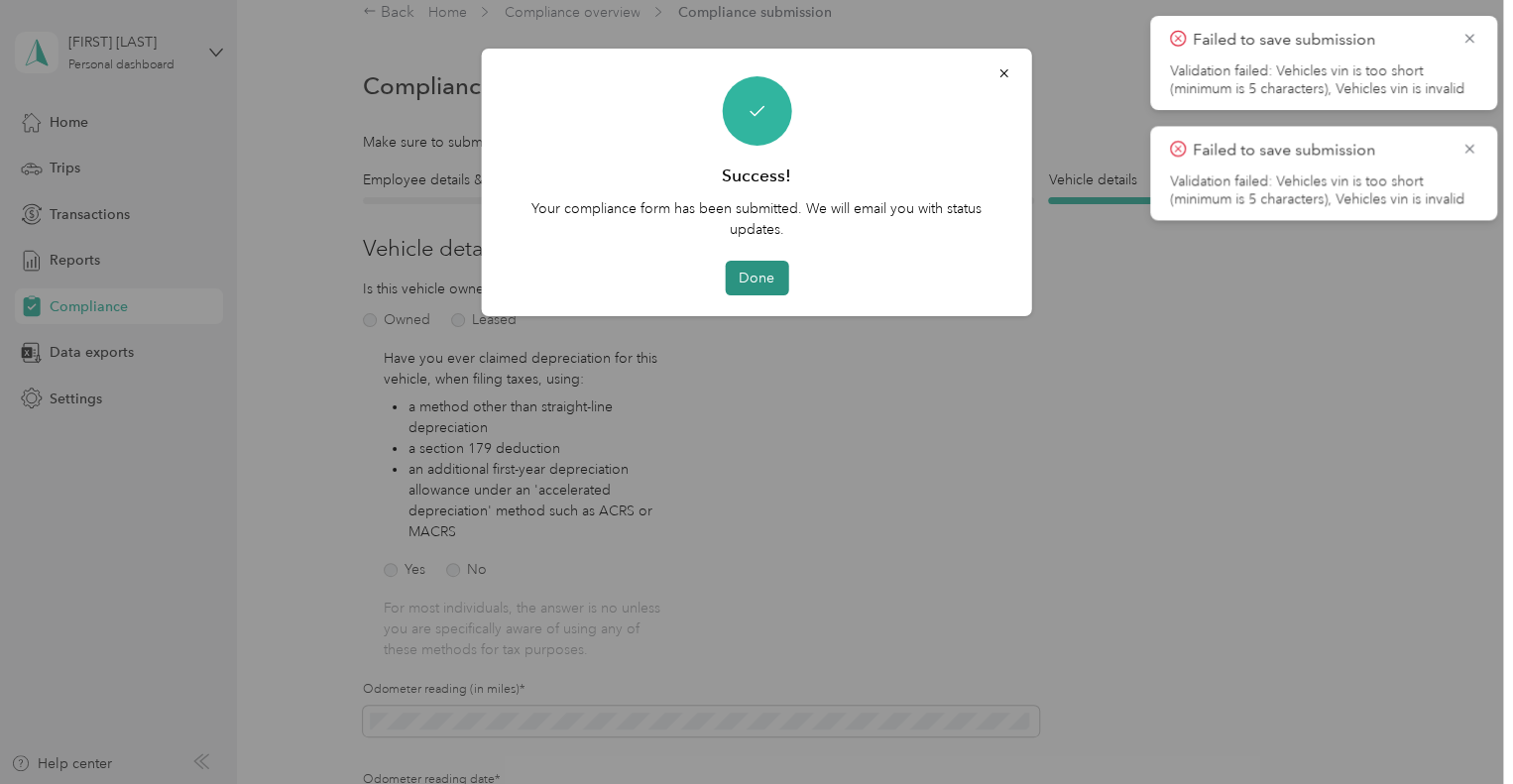 click on "Done" at bounding box center (756, 278) 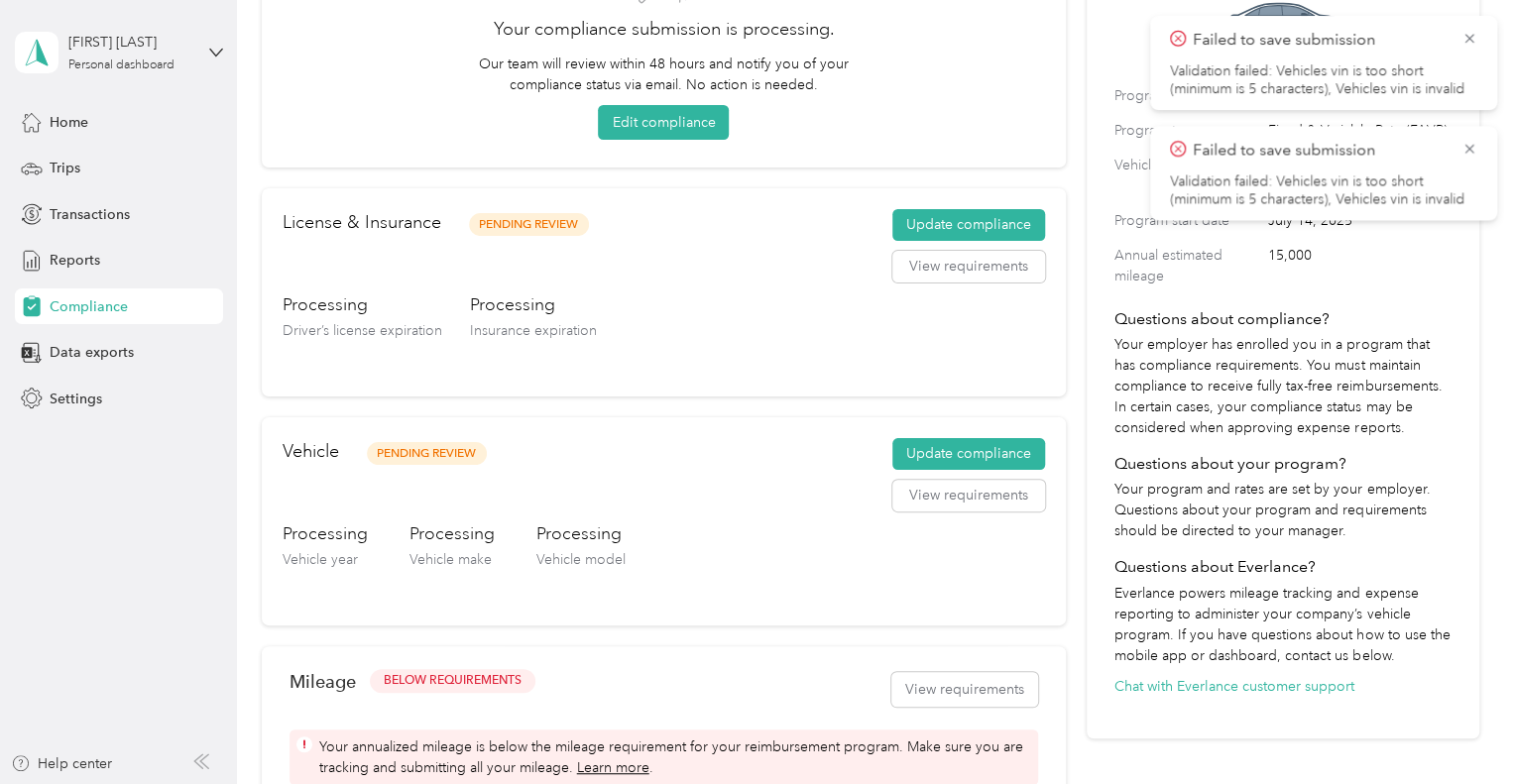 scroll, scrollTop: 222, scrollLeft: 0, axis: vertical 